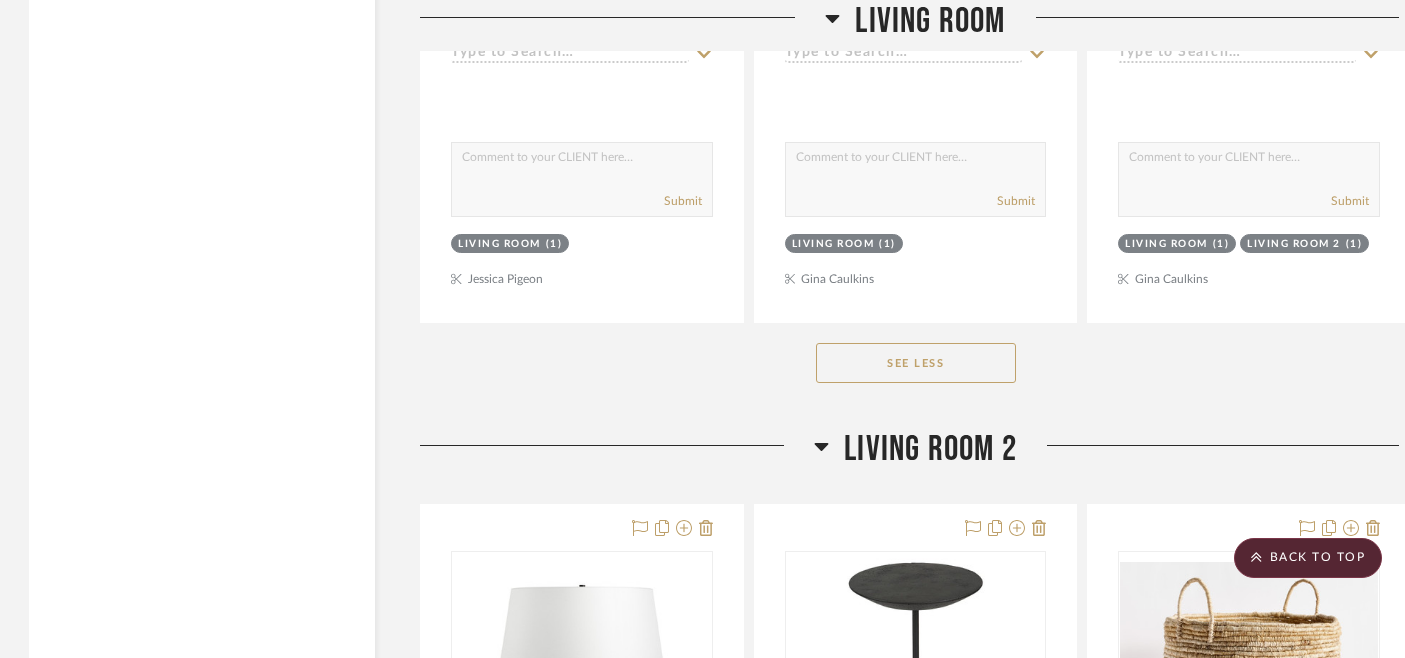 scroll, scrollTop: 0, scrollLeft: 0, axis: both 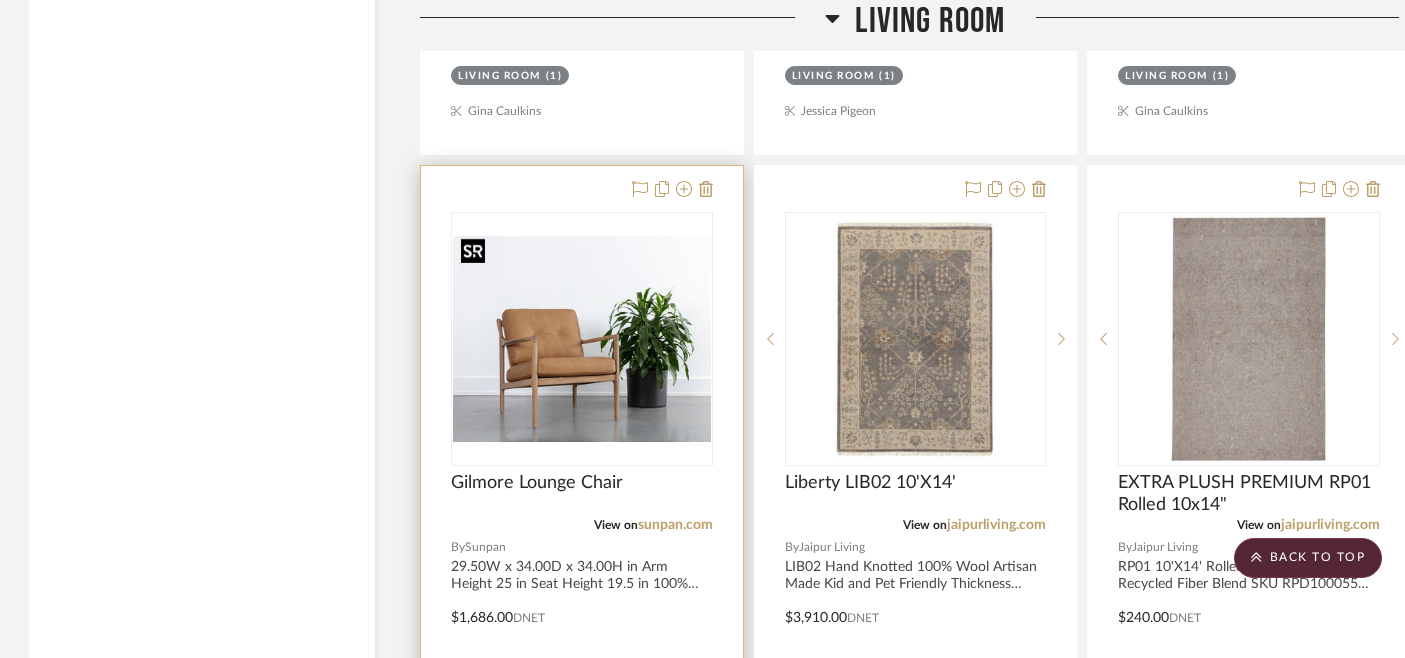 click at bounding box center [582, 339] 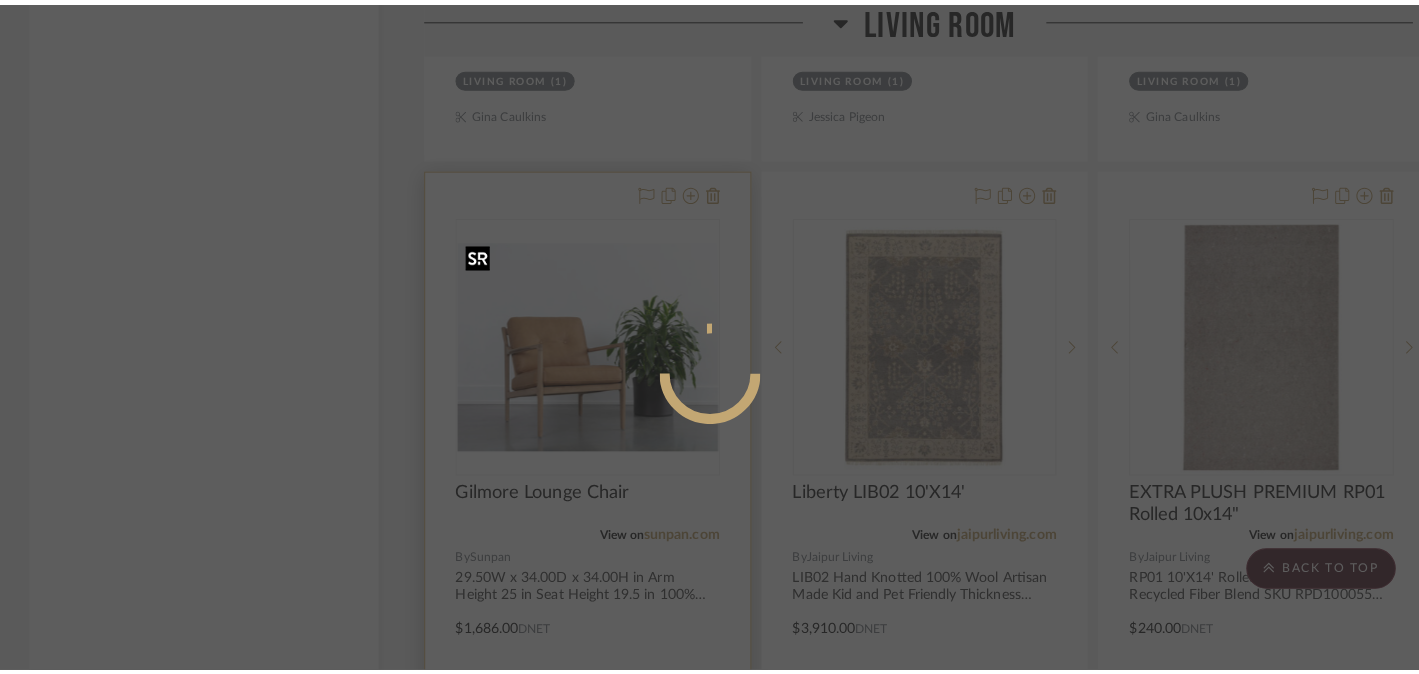 scroll, scrollTop: 0, scrollLeft: 0, axis: both 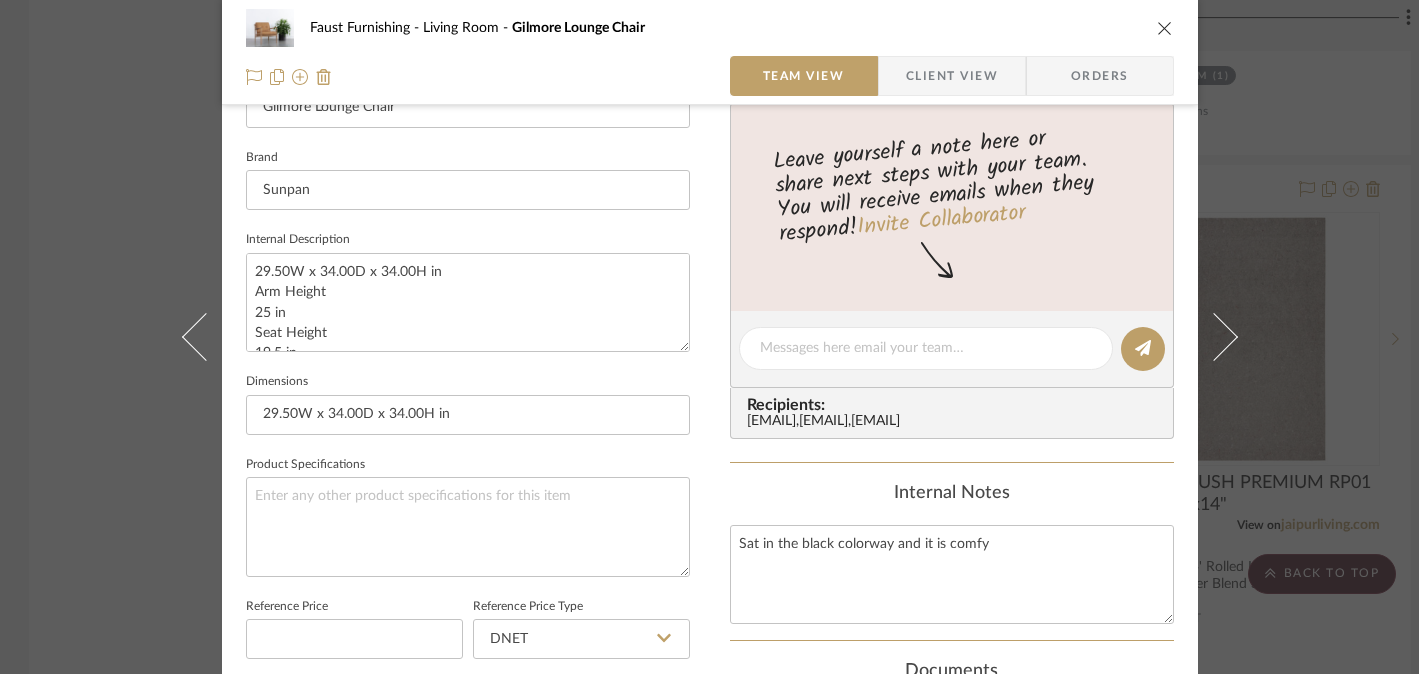 click on "Faust Furnishing Living Room Gilmore Lounge Chair Team View Client View Orders  Team-Facing Details   Item Name  Gilmore Lounge Chair  Brand  Sunpan  Internal Description  29.50W x 34.00D x 34.00H in
Arm Height
25 in
Seat Height
19.5 in
100% Bovine Leather
leather: sahara camel
Natural Grain Leather / Aniline / Solid Oak Wood Frame and Legs, brass detail
Retail $2248  Dimensions  29.50W x 34.00D x 34.00H in  Product Specifications   Reference Price   Reference Price Type  DNET  Item Costs   View Budget   Markup %  (Use "-X%" to discount) 30%  Unit Cost  $1,686.00  Cost Type  DNET  Client Unit Price  $2,191.80  Quantity  1  Unit Type  Each  Subtotal   $2,191.80   Tax %  0%  Total Tax   $0.00   Shipping Cost  $0.00  Ship. Markup %  0% Taxable  Total Shipping   $0.00  Total Client Price  $2,191.80  Your Cost  $1,686.00  Your Margin  $505.80  Content here copies to Client View - confirm visibility there.  Show in Client Dashboard  Bulk Manage Dashboard Settings  Include in Budget   View Budget  Team Status Weeks" at bounding box center [709, 337] 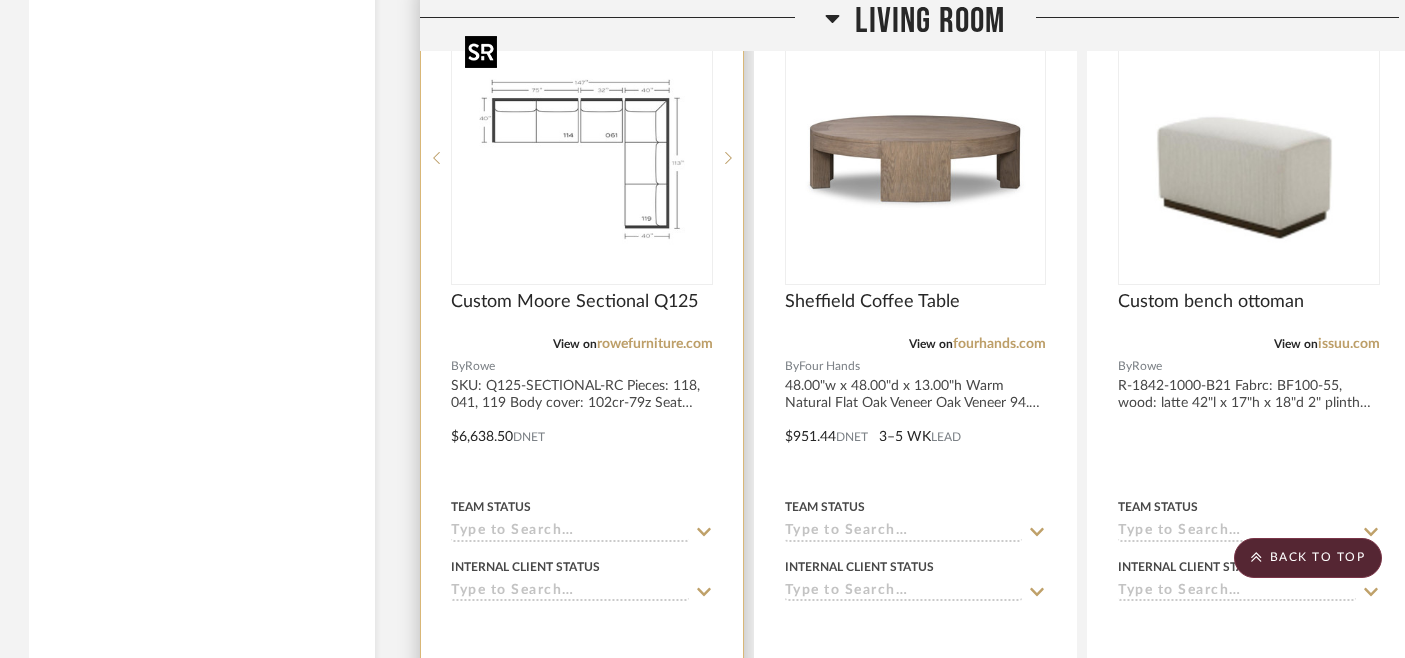 click at bounding box center (0, 0) 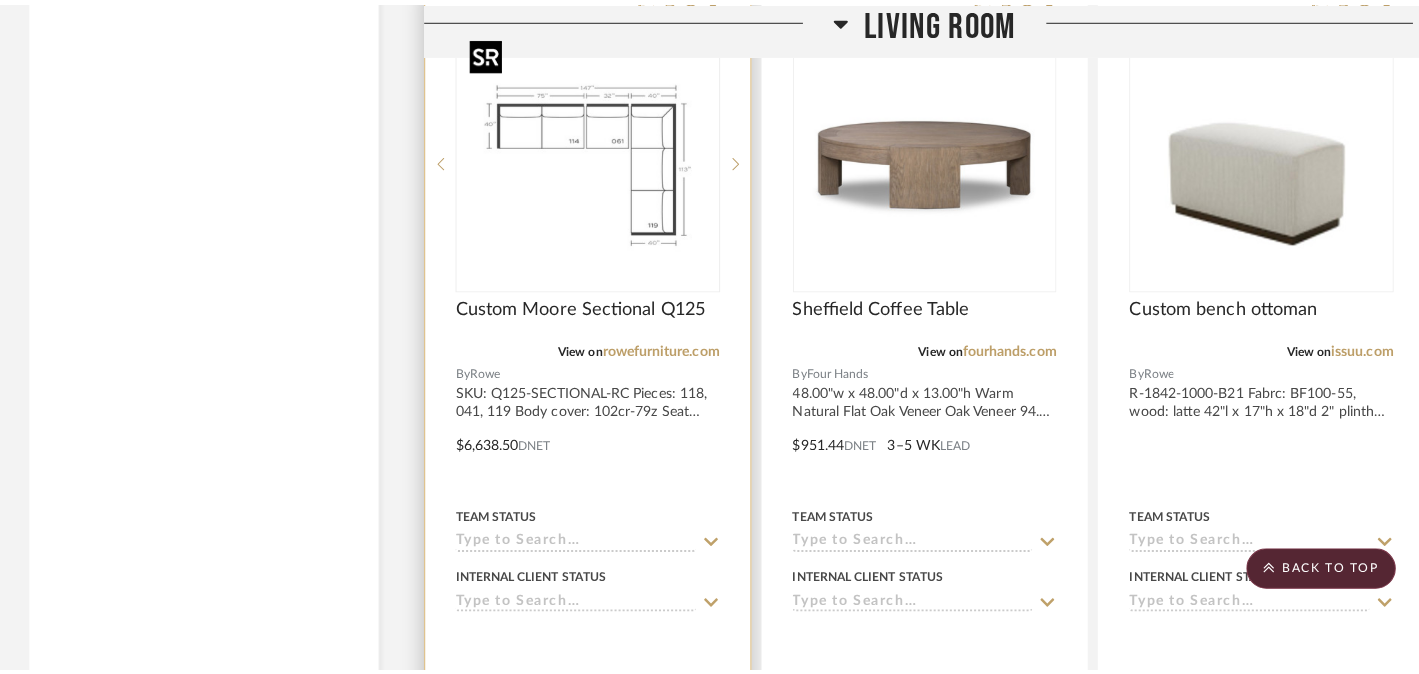 scroll, scrollTop: 0, scrollLeft: 0, axis: both 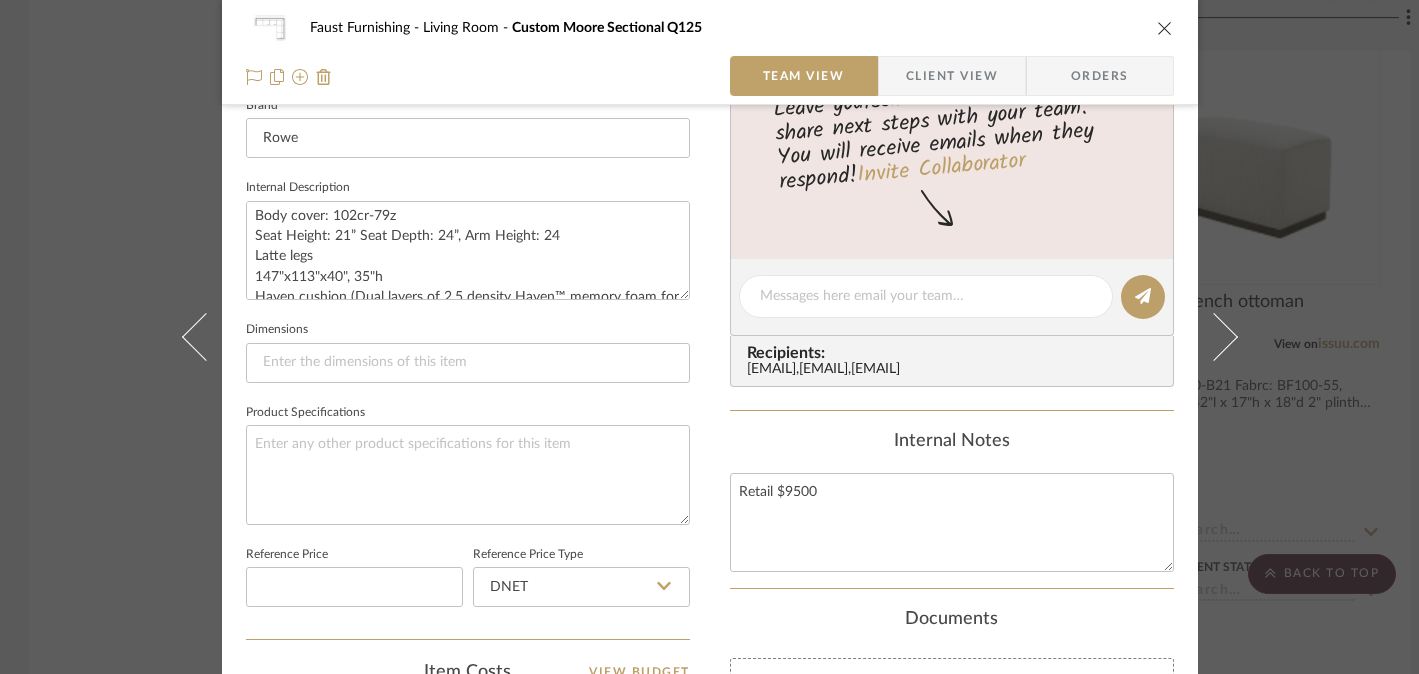click on "Faust Furnishing Living Room Custom Moore Sectional Q125 Team View Client View Orders 1 / 4  Team-Facing Details   Item Name  Custom Moore Sectional Q125  Brand  Rowe  Internal Description  SKU: Q125-SECTIONAL-RC
Pieces: 118, 041, 119
Body cover: 102cr-79z
Seat Height: 21” Seat Depth: 24”, Arm Height: 24
Latte legs
147"x113"x40", 35"h
Haven cushion (Dual layers of 2.5 density Haven™ memory foam for pressure-relieving comfort and recovery
Soft polyester fiber wrap for surface softness
Engineered for long-lasting shape and reliable recovery)
2 matching throw pillows
Retail $9500  Dimensions   Product Specifications   Reference Price   Reference Price Type  DNET  Item Costs   View Budget   Markup %  (Use "-X%" to discount) 30%  Unit Cost  $6,638.50  Cost Type  DNET  Client Unit Price  $8,630.05  Quantity  1  Unit Type  Each  Subtotal   $8,630.05   Tax %  0%  Total Tax   $0.00   Shipping Cost  $0.00  Ship. Markup %  0% Taxable  Total Shipping   $0.00  Total Client Price  $8,630.05  Your Cost  $6,638.50  ," at bounding box center [709, 337] 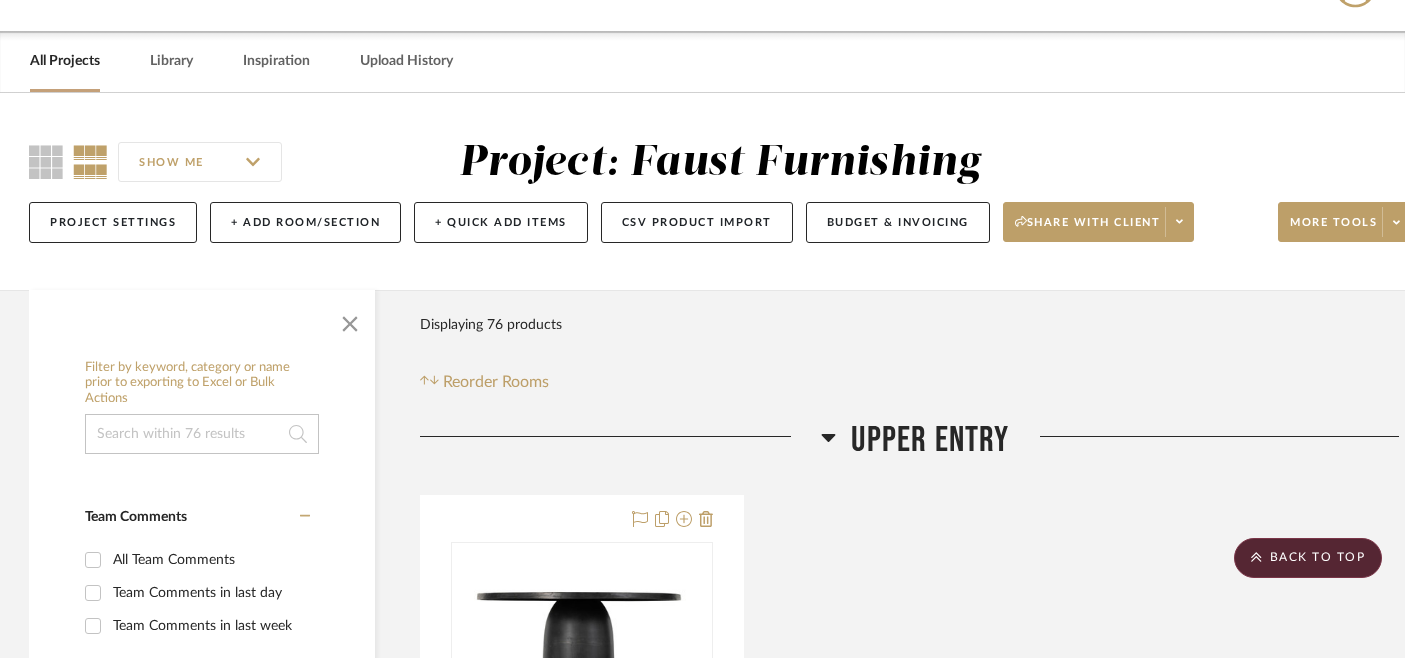 scroll, scrollTop: 0, scrollLeft: 1, axis: horizontal 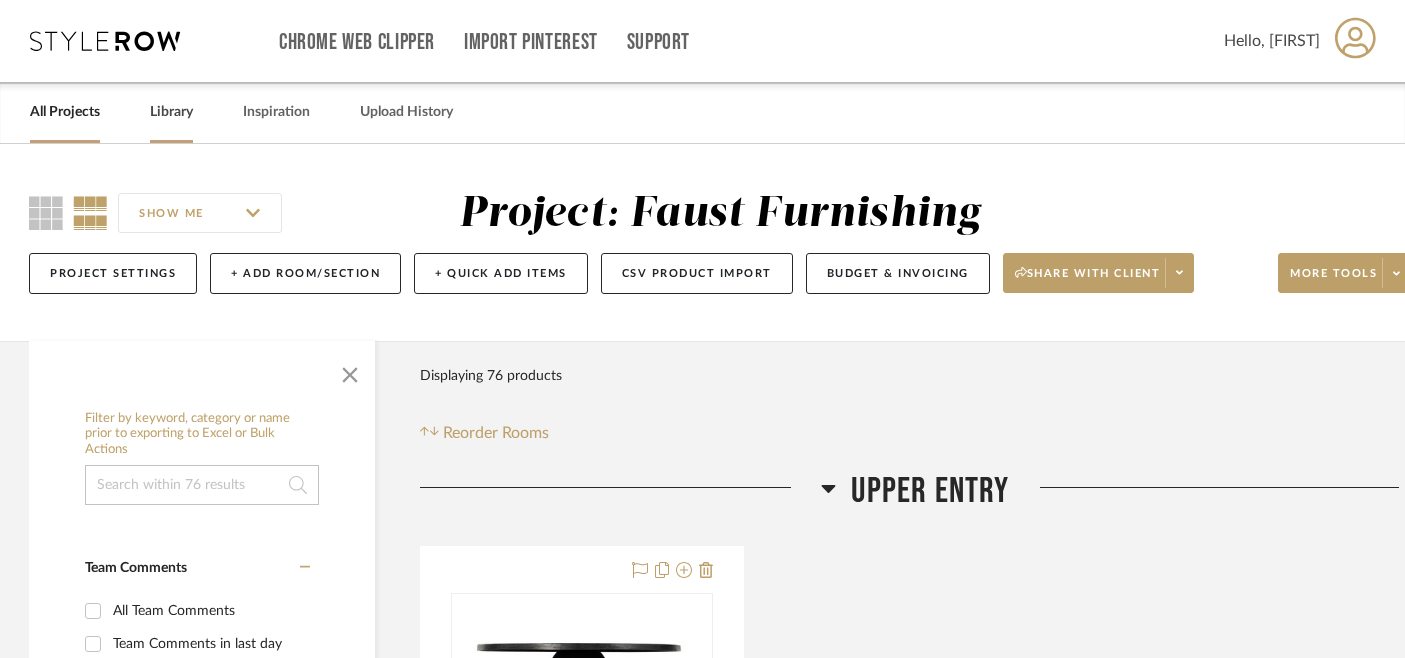 click on "Library" at bounding box center (171, 112) 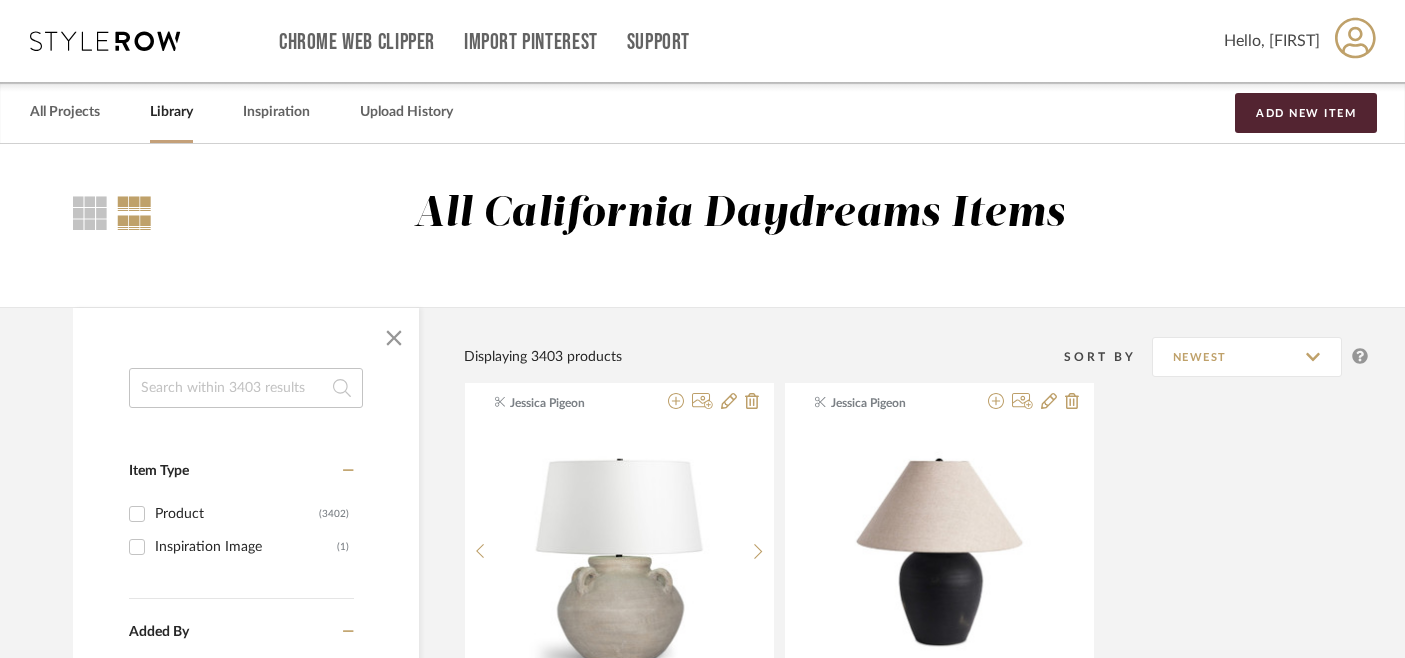 click 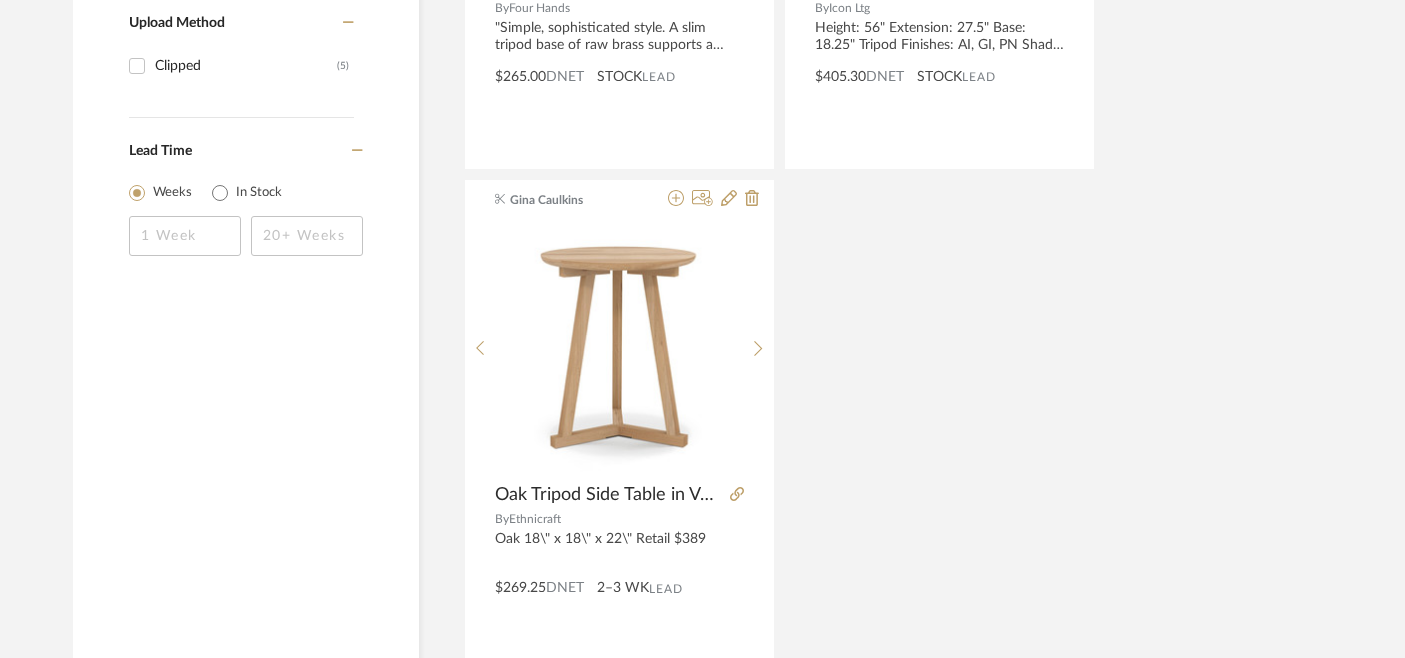 scroll, scrollTop: 1294, scrollLeft: 1, axis: both 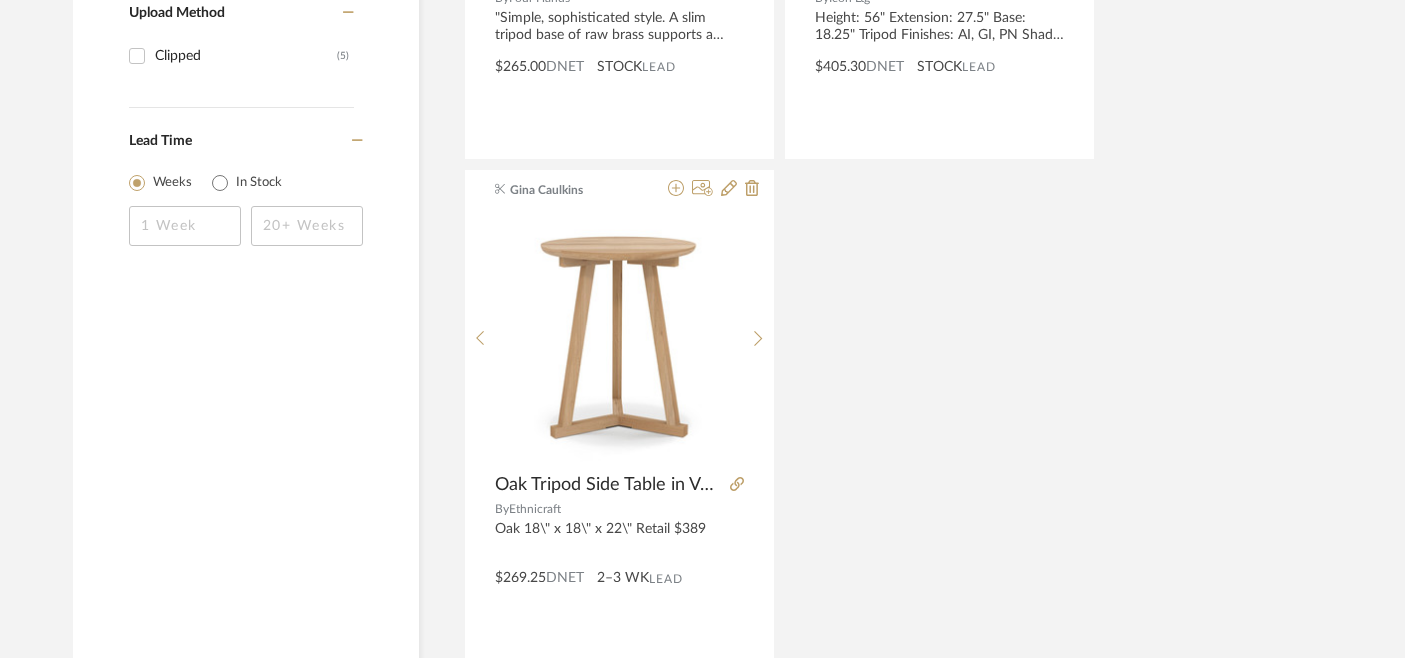 type on "tripod" 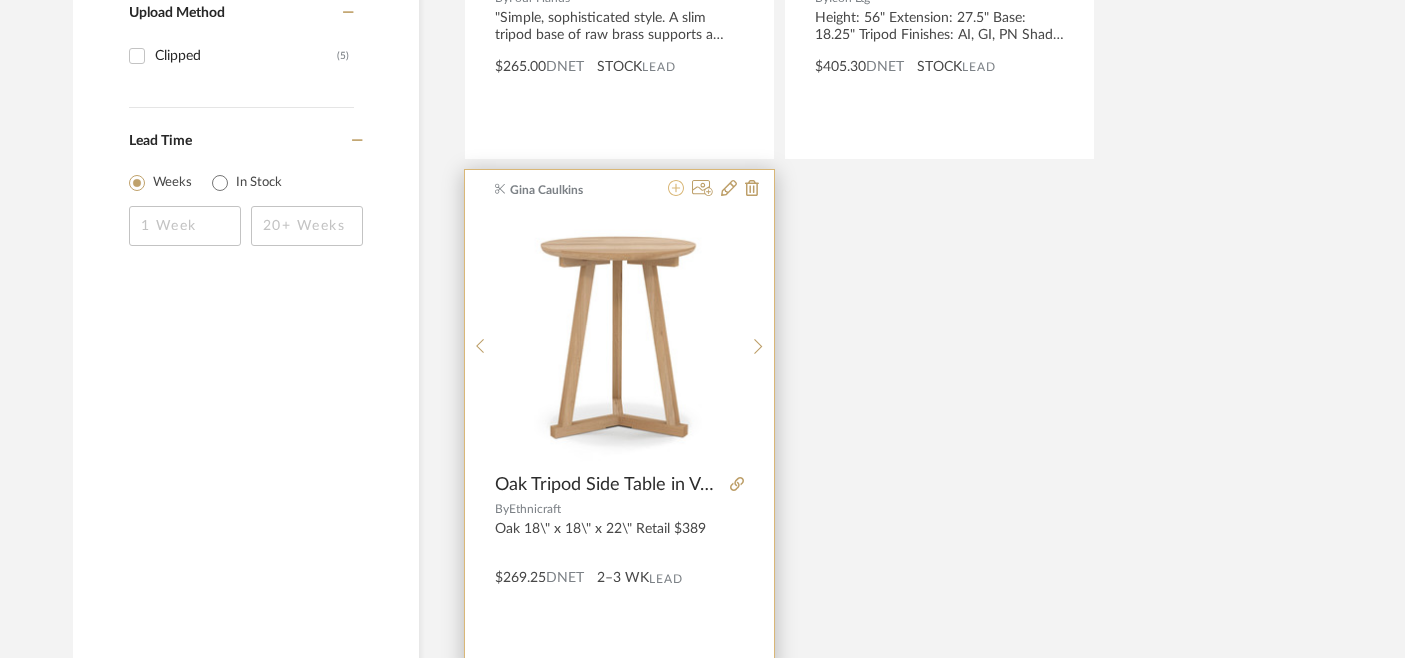 click 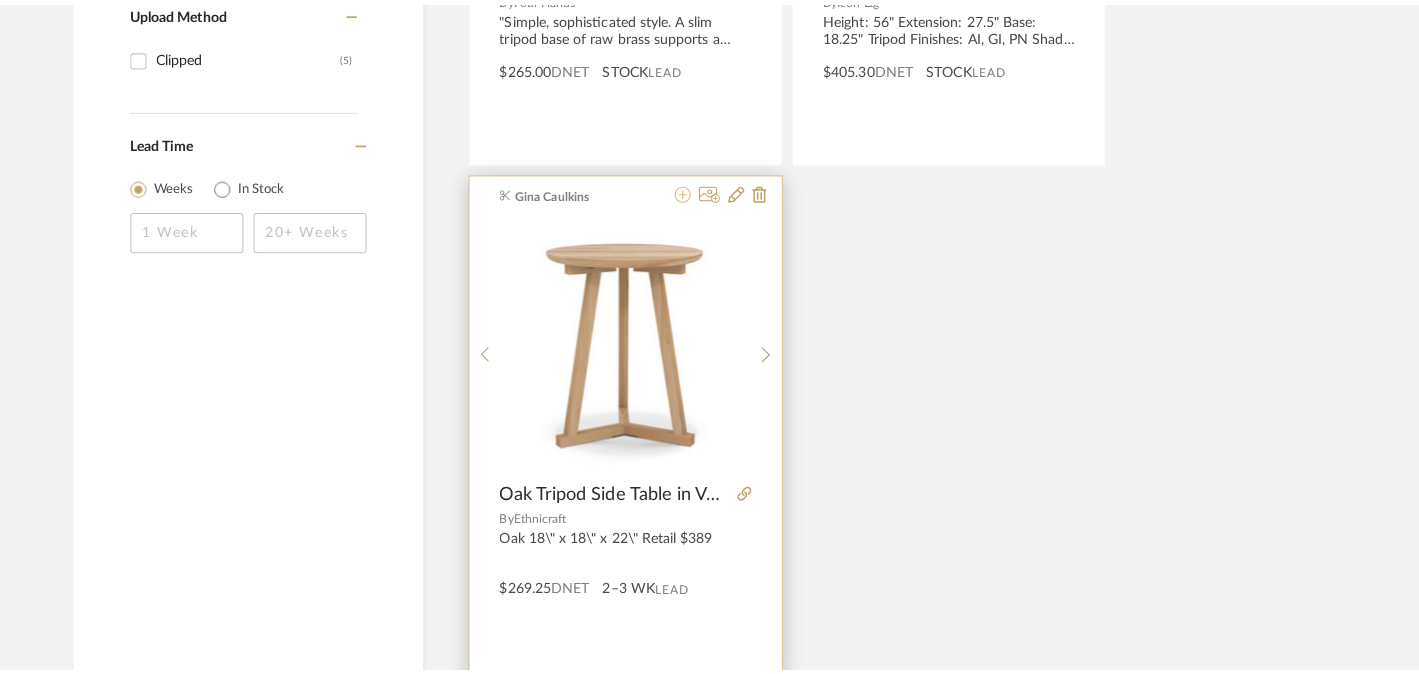 scroll, scrollTop: 0, scrollLeft: 0, axis: both 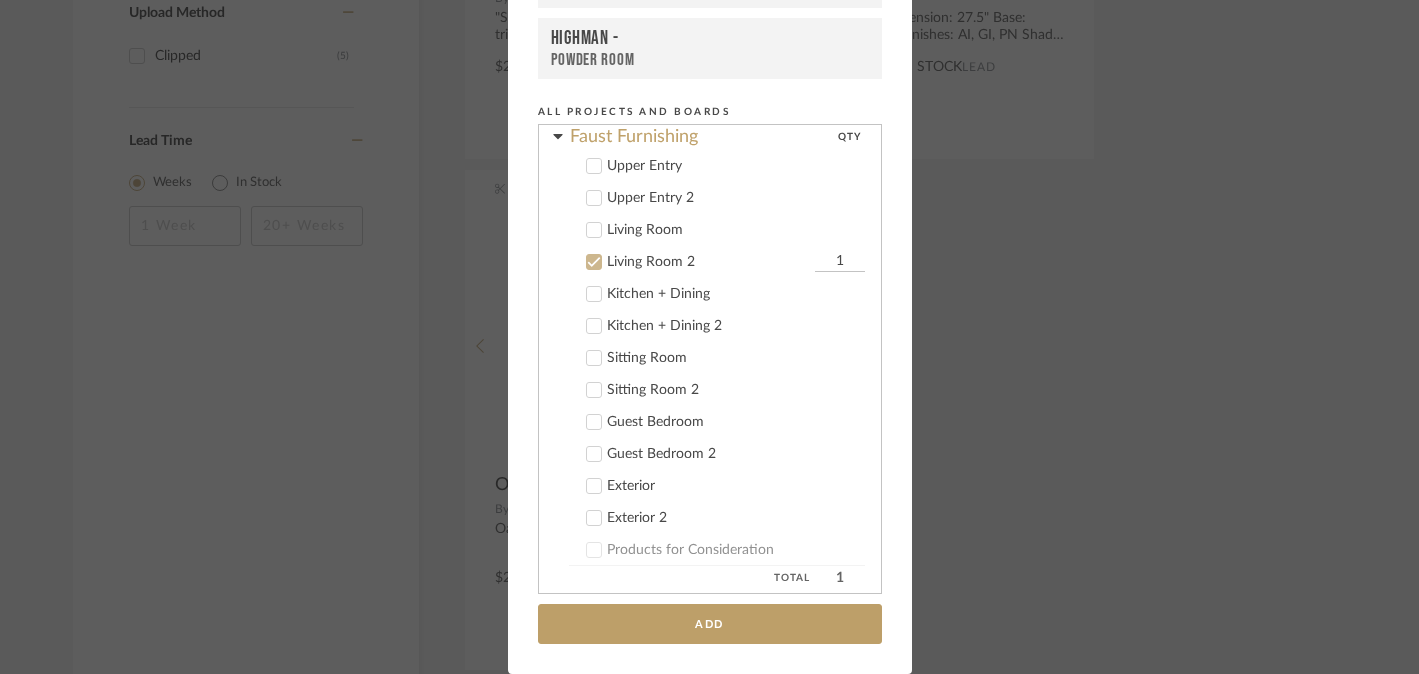 click 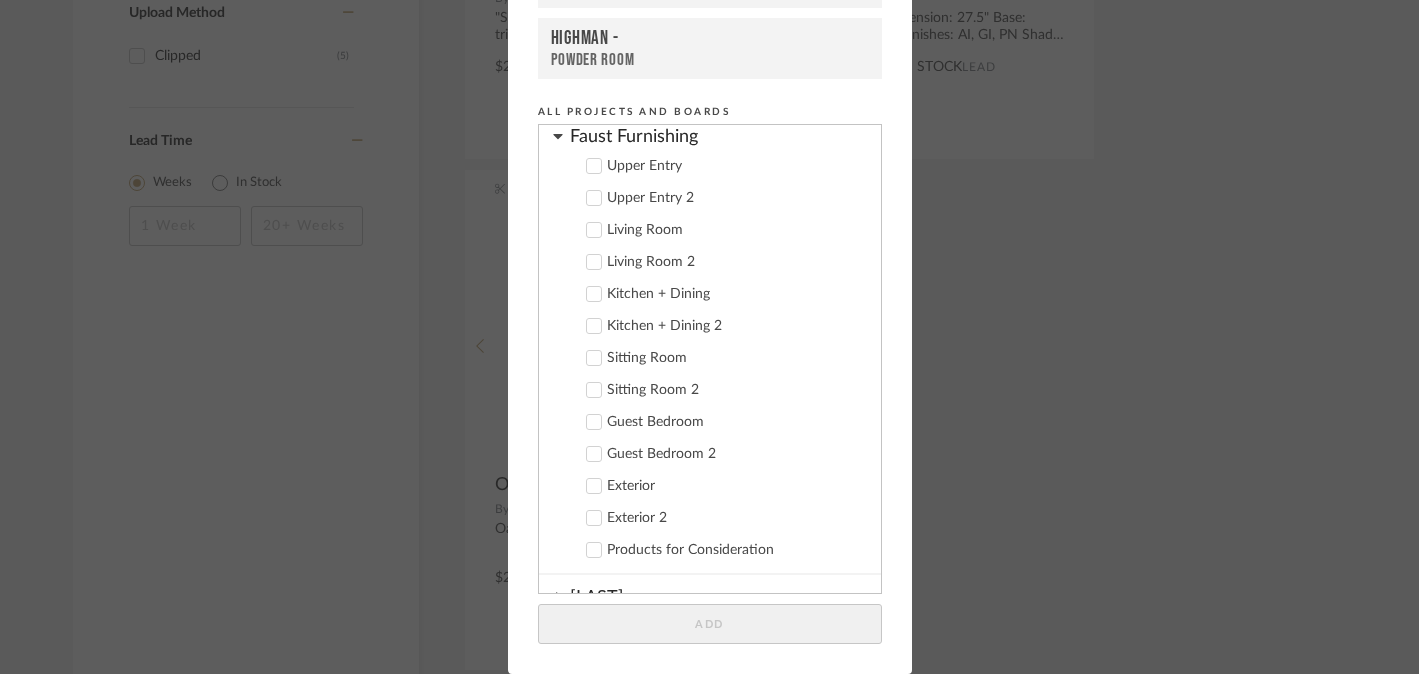 click 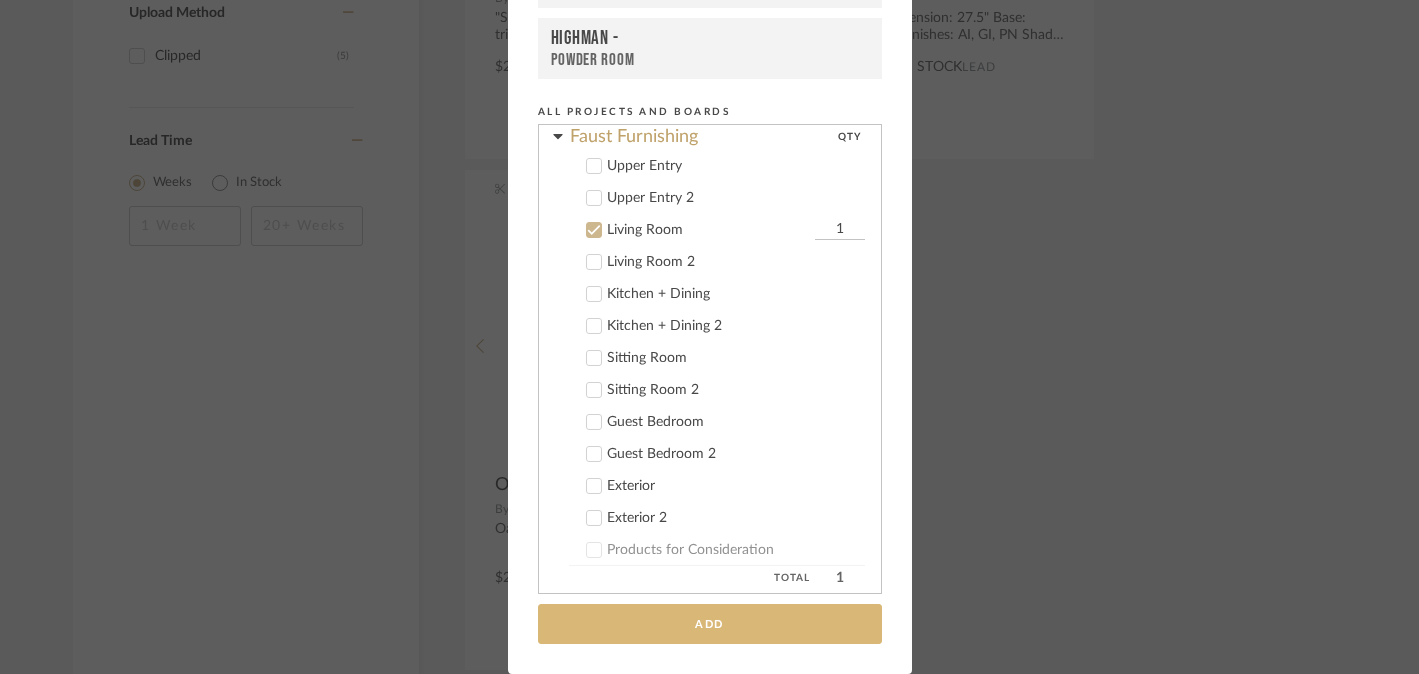 click on "Add" at bounding box center (710, 624) 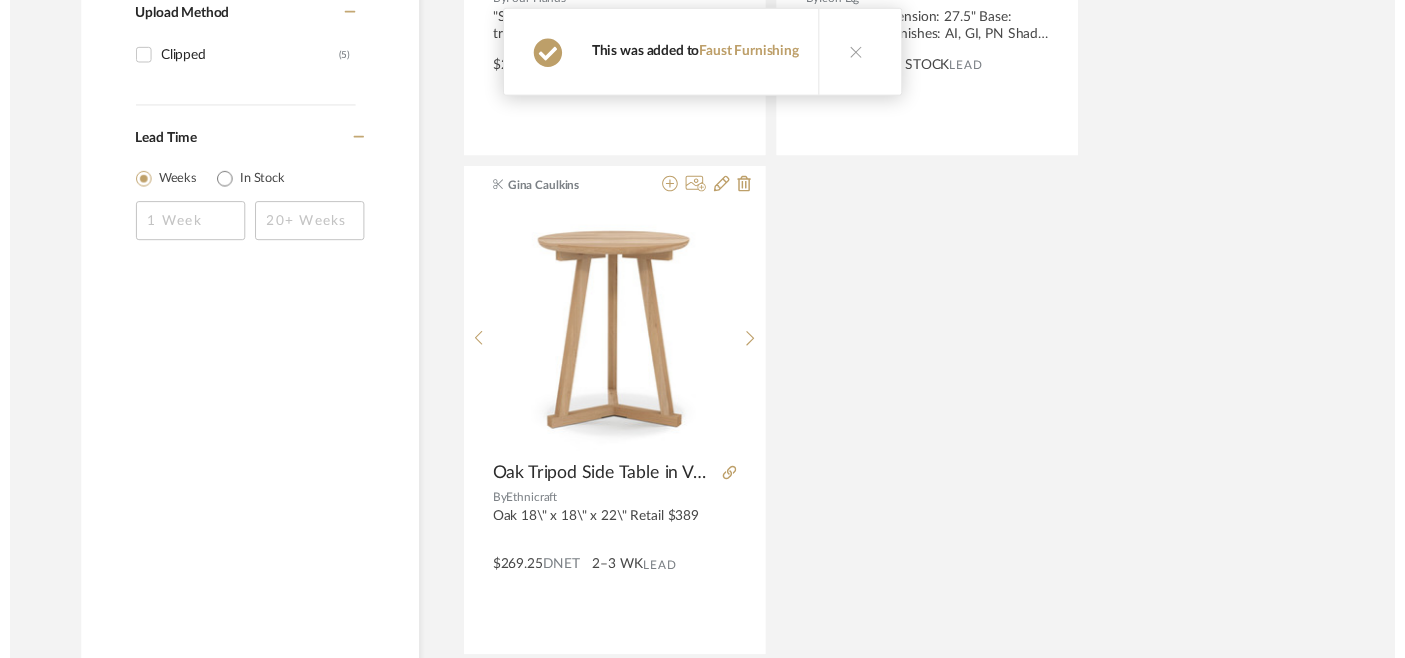 scroll, scrollTop: 1294, scrollLeft: 1, axis: both 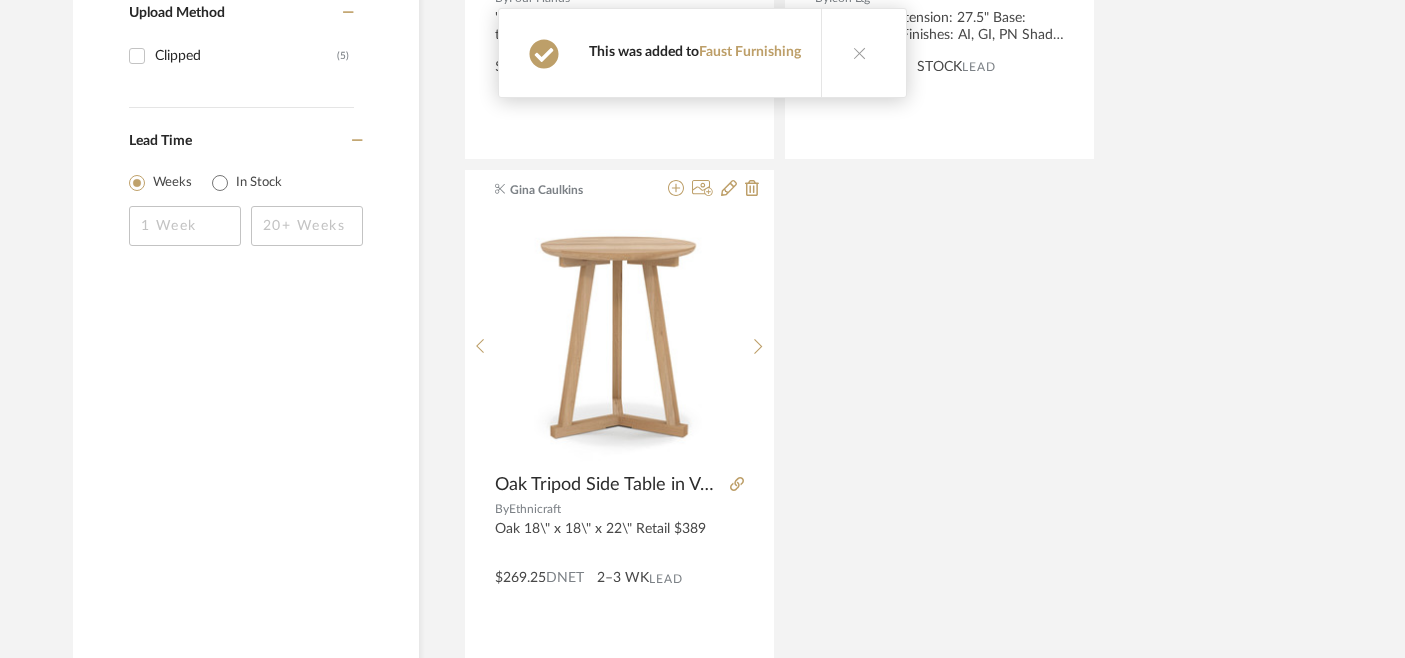 click at bounding box center [859, 53] 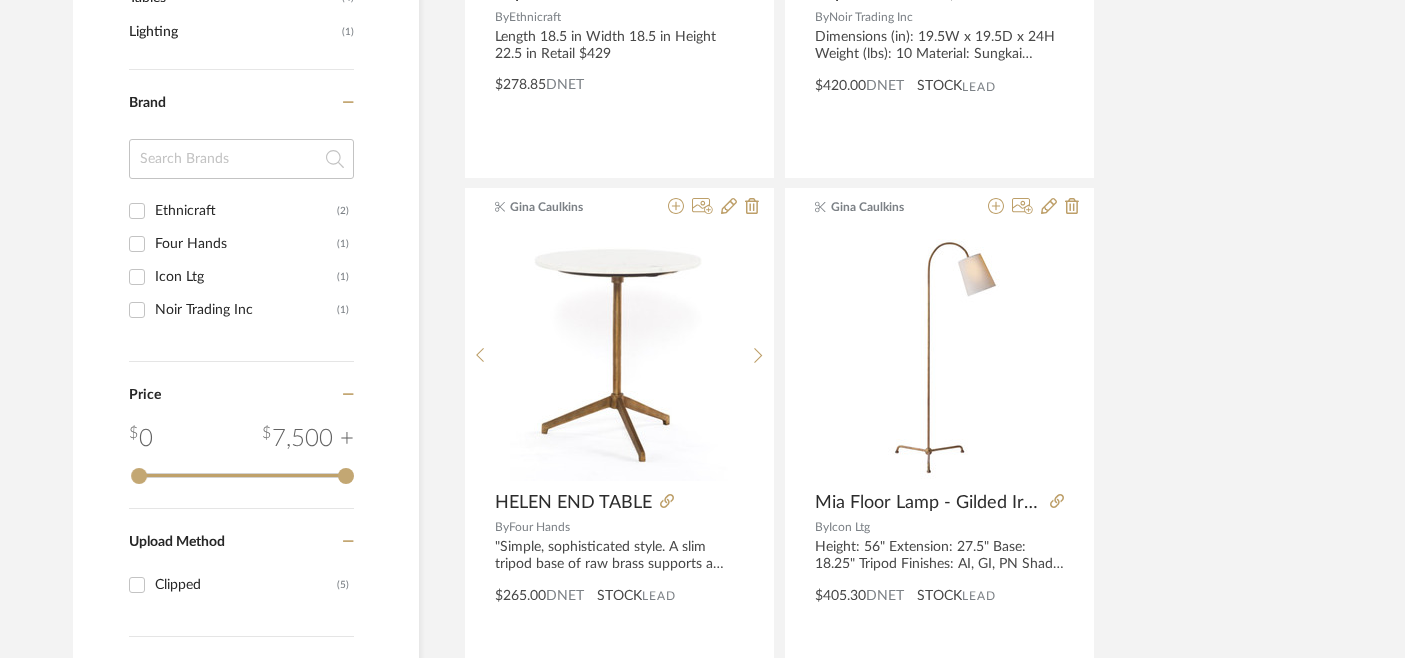 scroll, scrollTop: 0, scrollLeft: 1, axis: horizontal 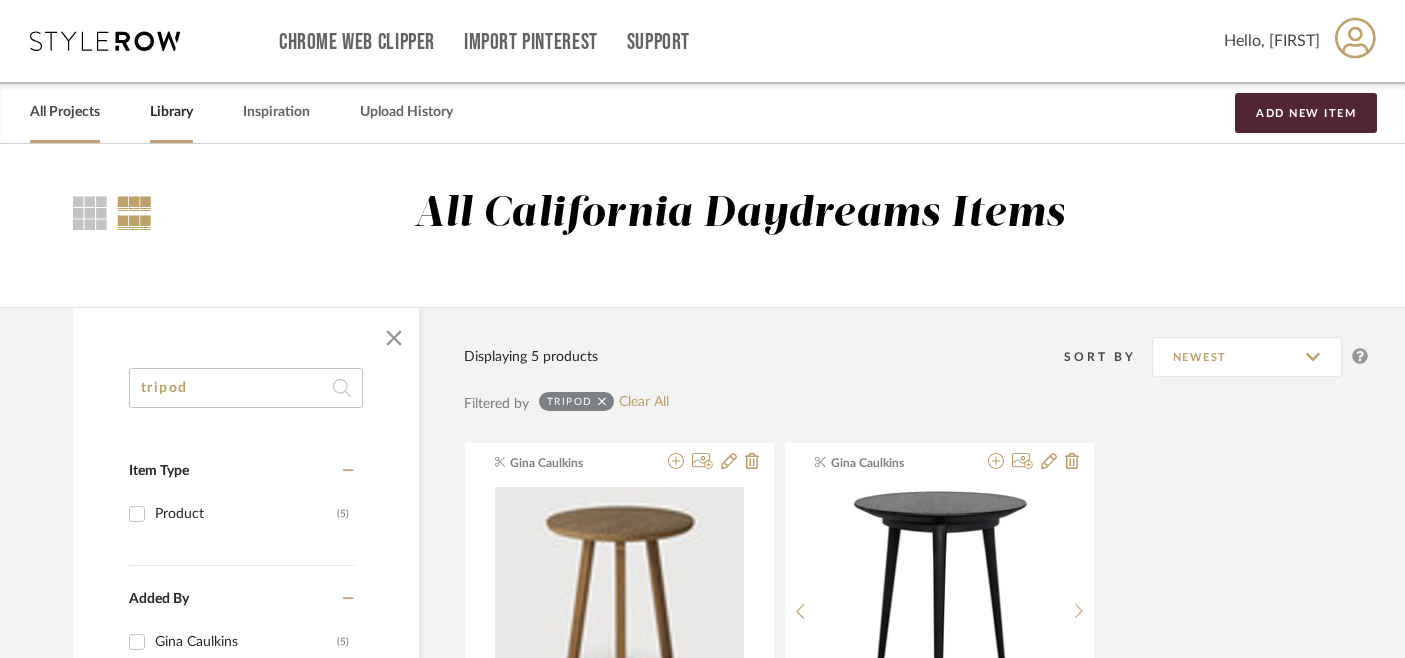 click on "All Projects" at bounding box center (65, 112) 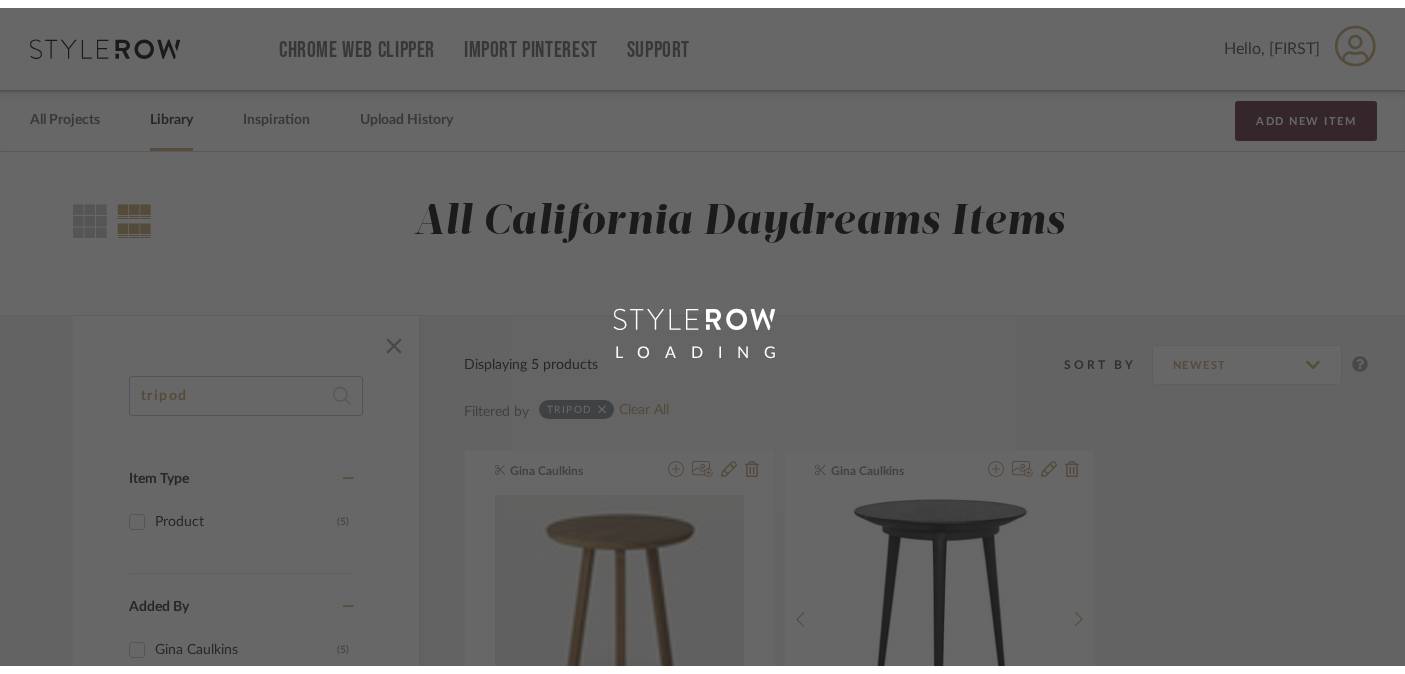 scroll, scrollTop: 0, scrollLeft: 0, axis: both 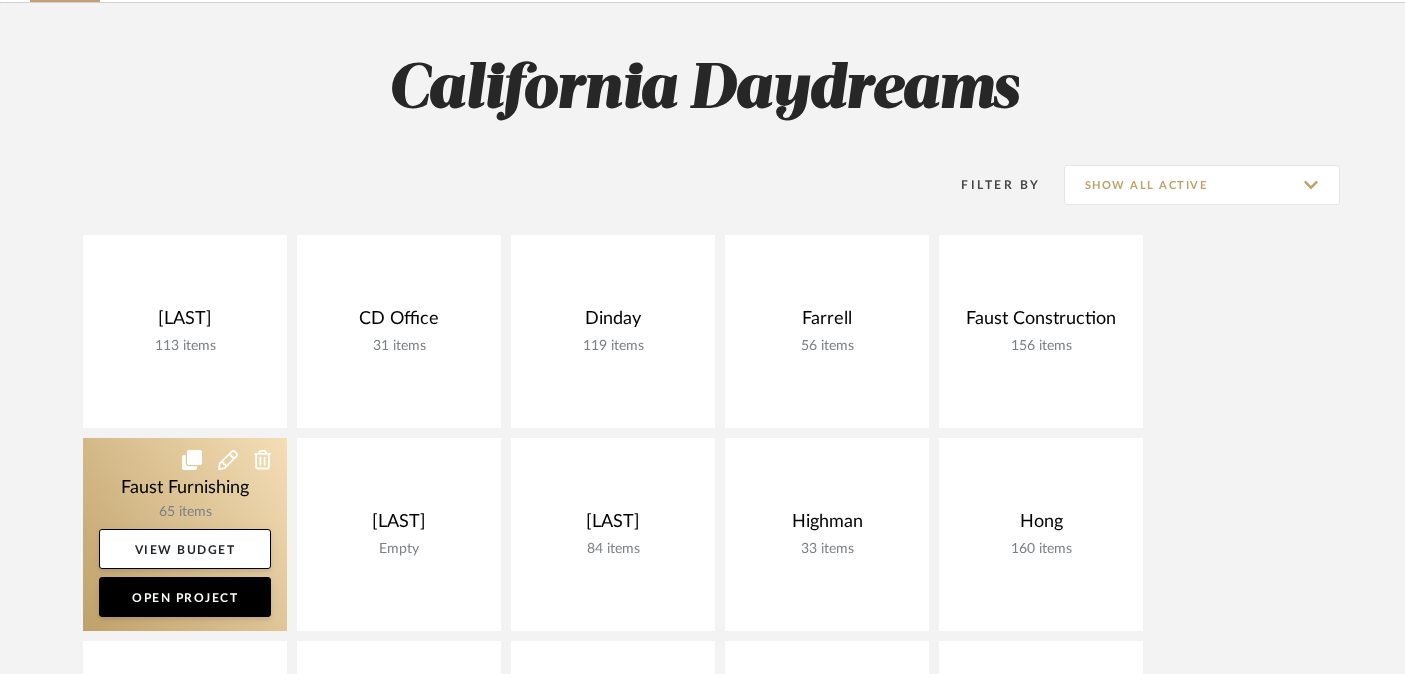 click 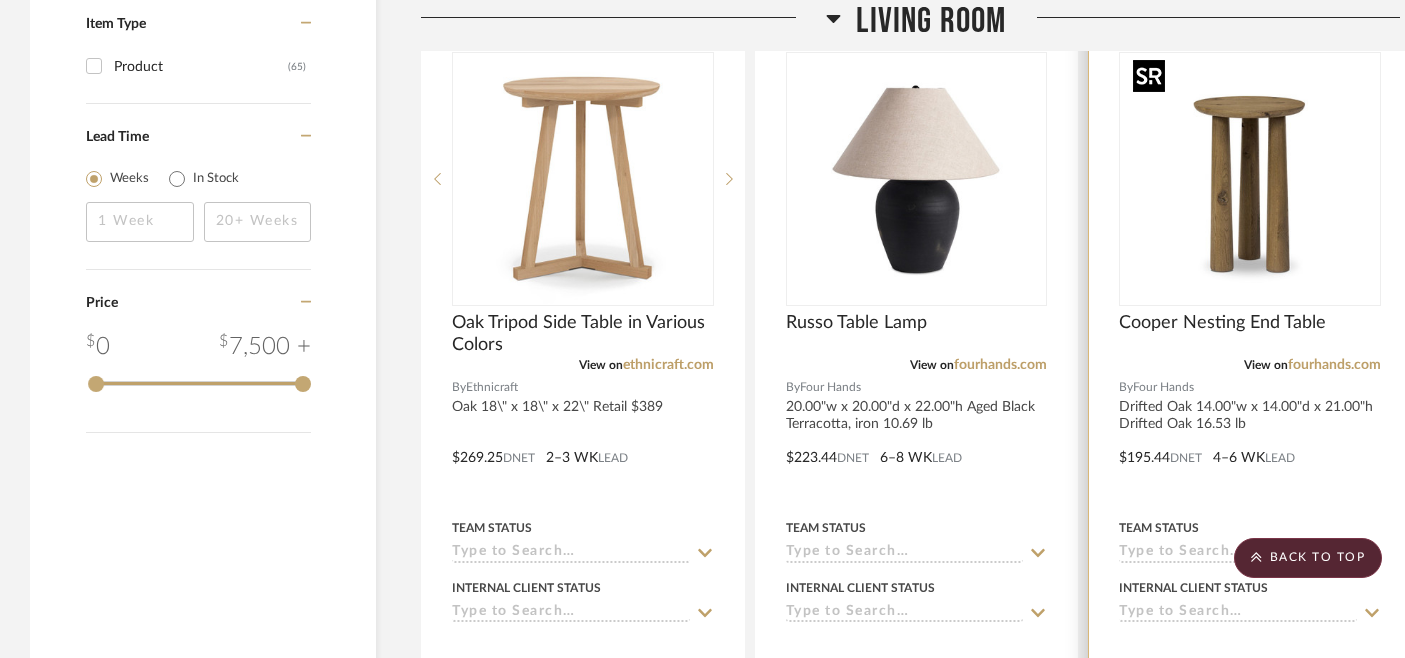 scroll, scrollTop: 2449, scrollLeft: 0, axis: vertical 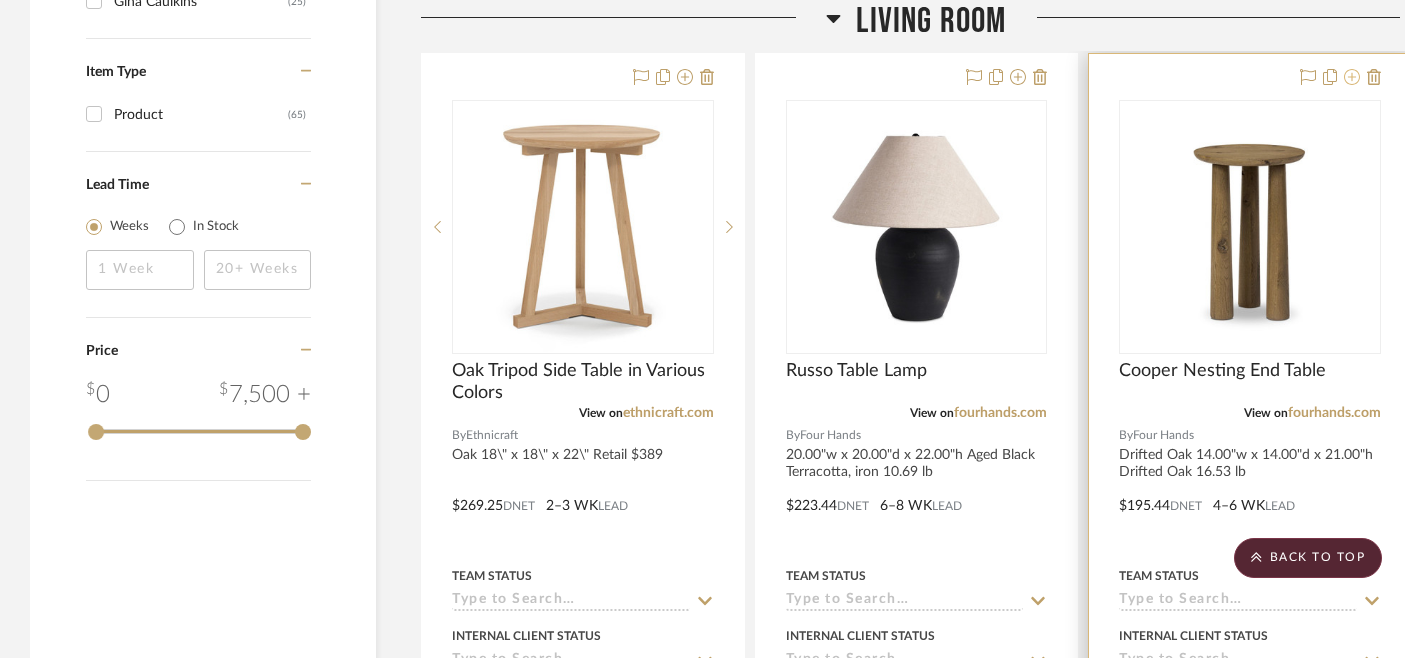 click 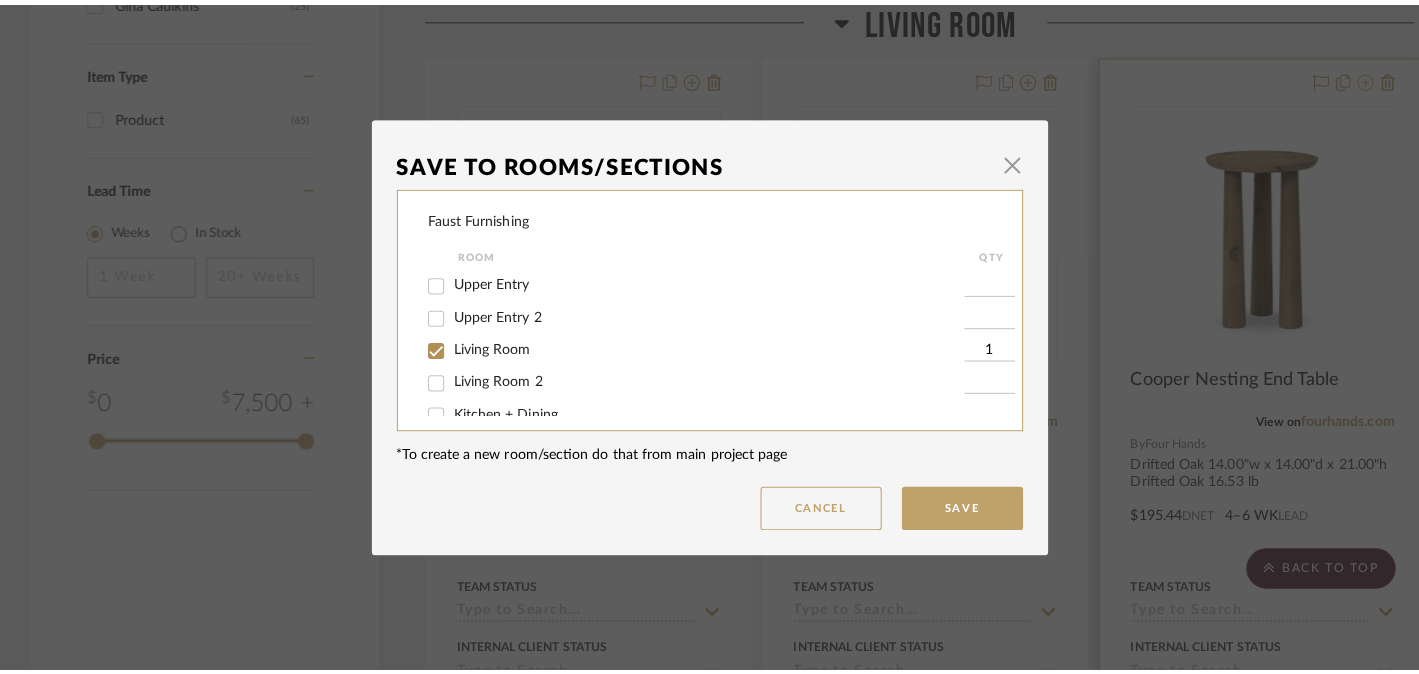 scroll, scrollTop: 0, scrollLeft: 0, axis: both 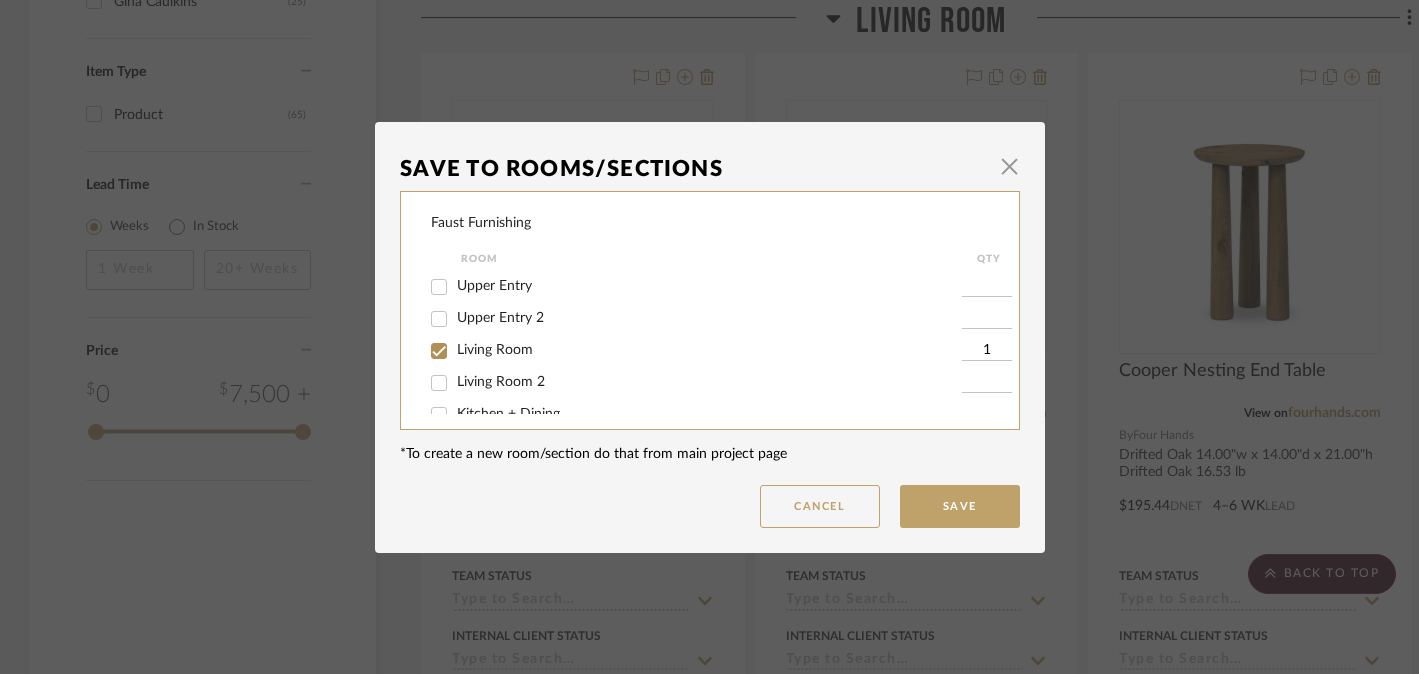 click on "Living Room 2" at bounding box center (501, 382) 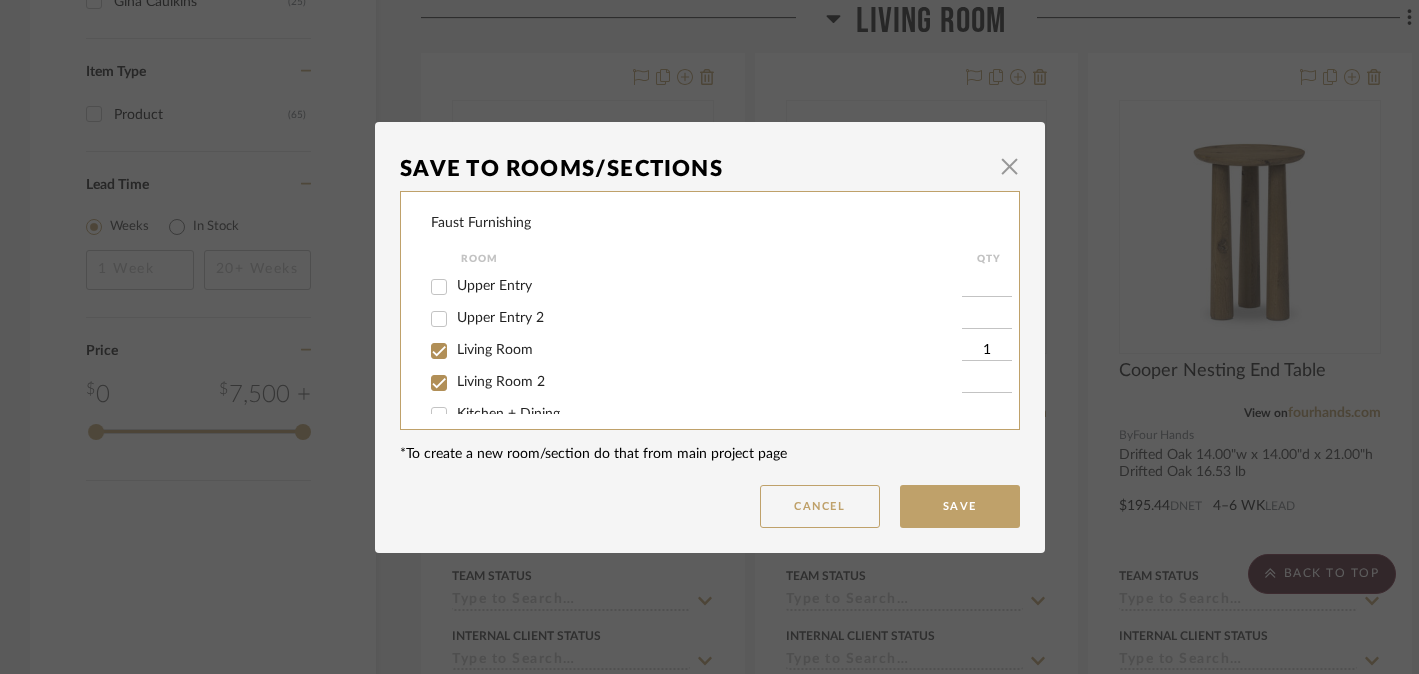 checkbox on "true" 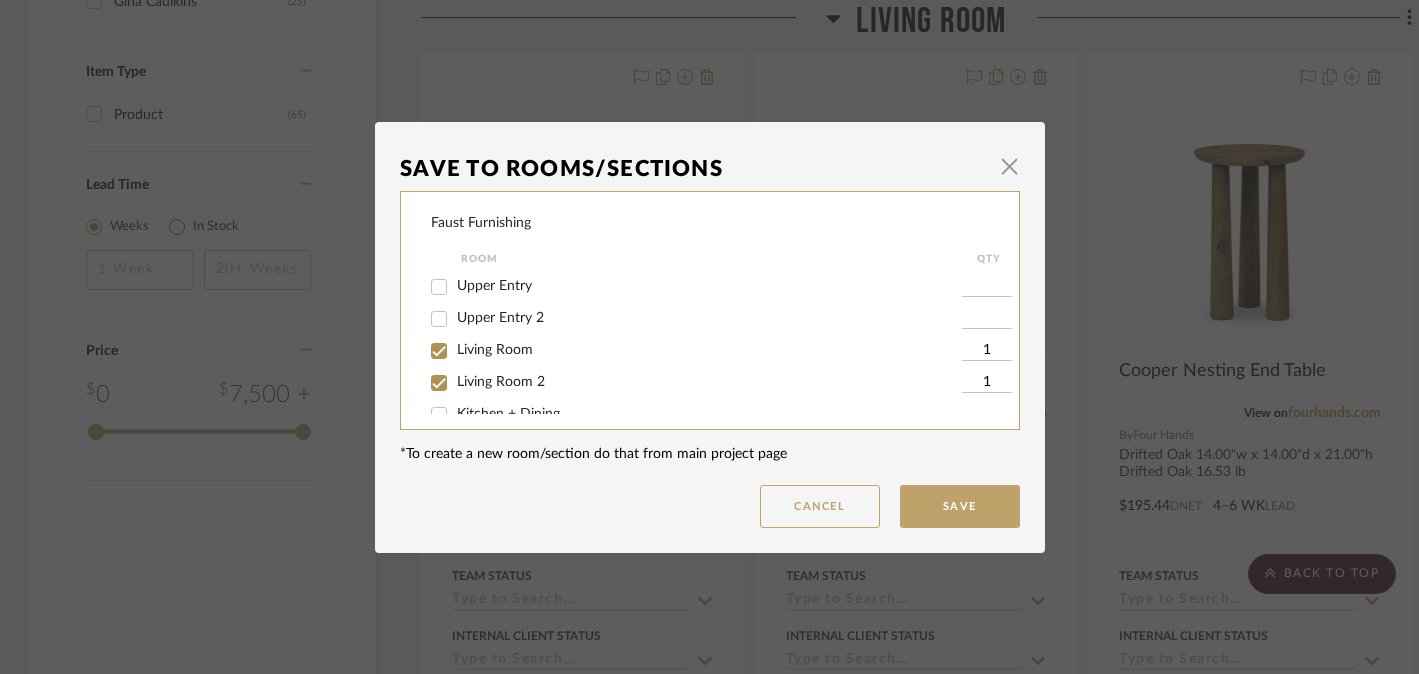 click on "Living Room" at bounding box center [495, 350] 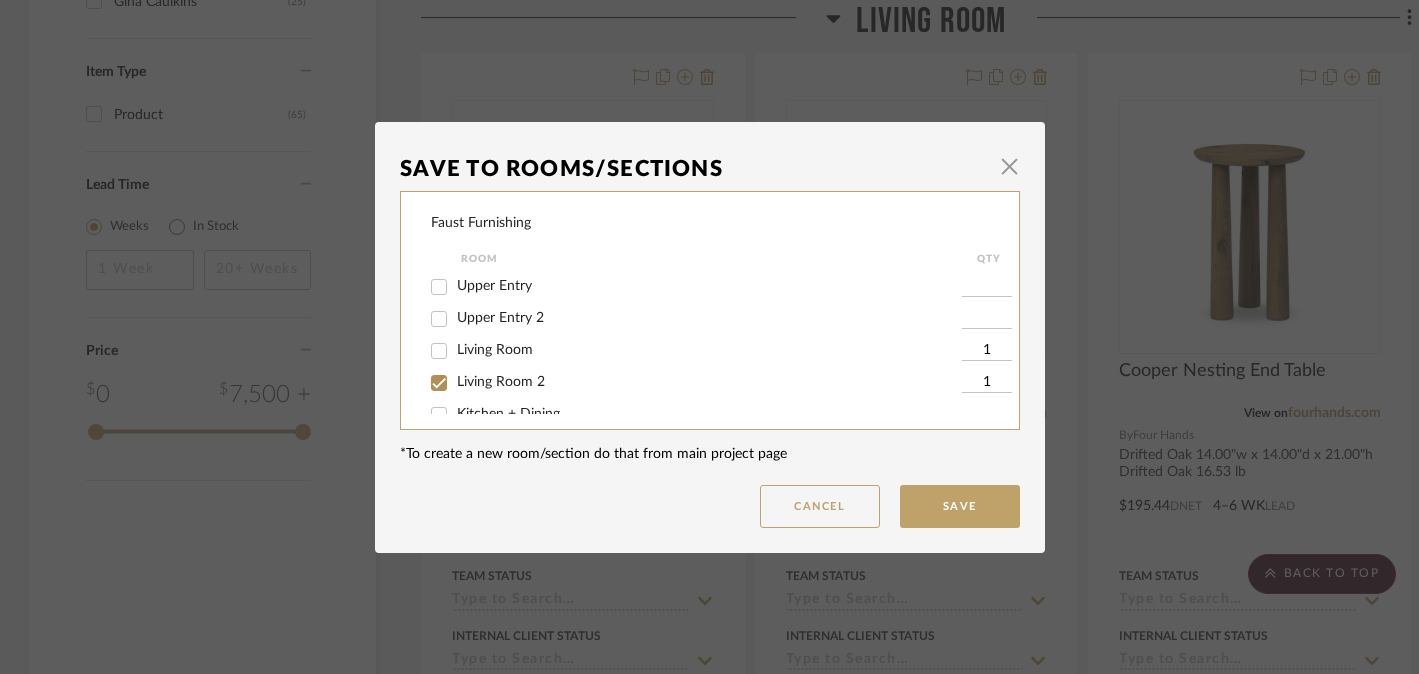 checkbox on "false" 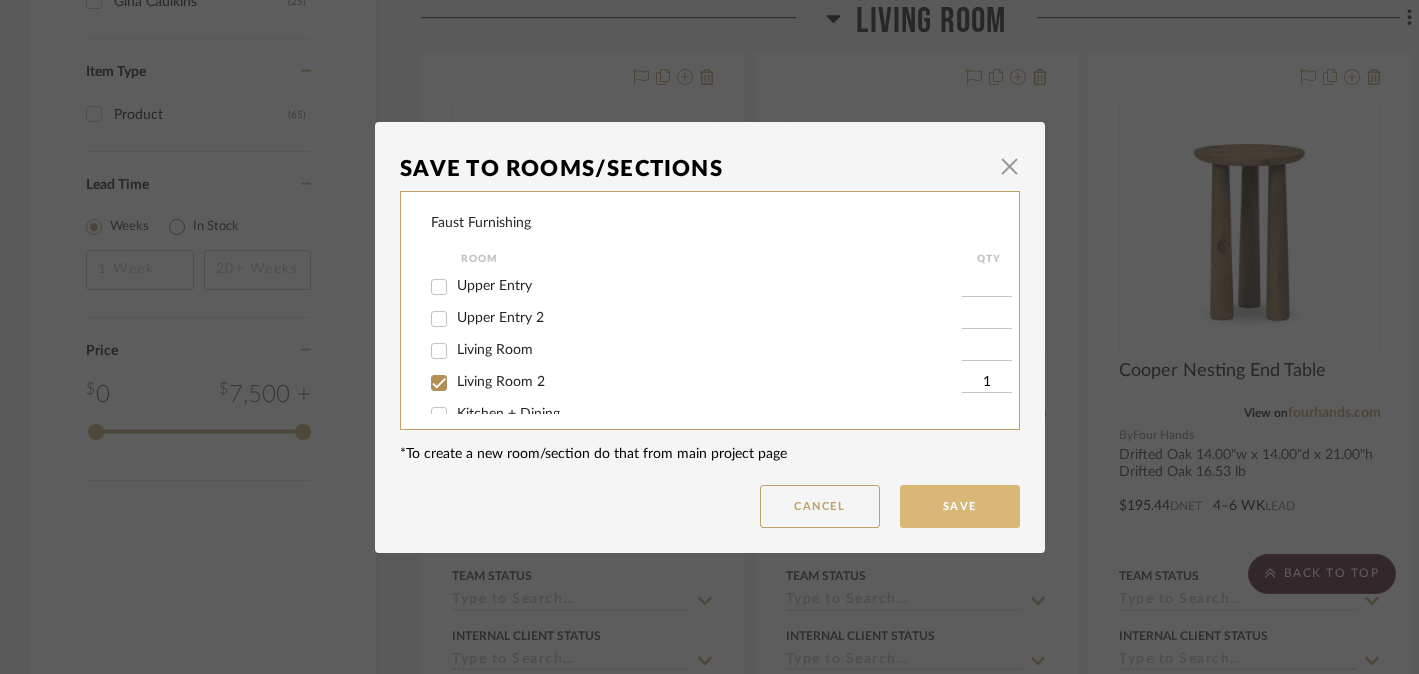 click on "Save" at bounding box center (960, 506) 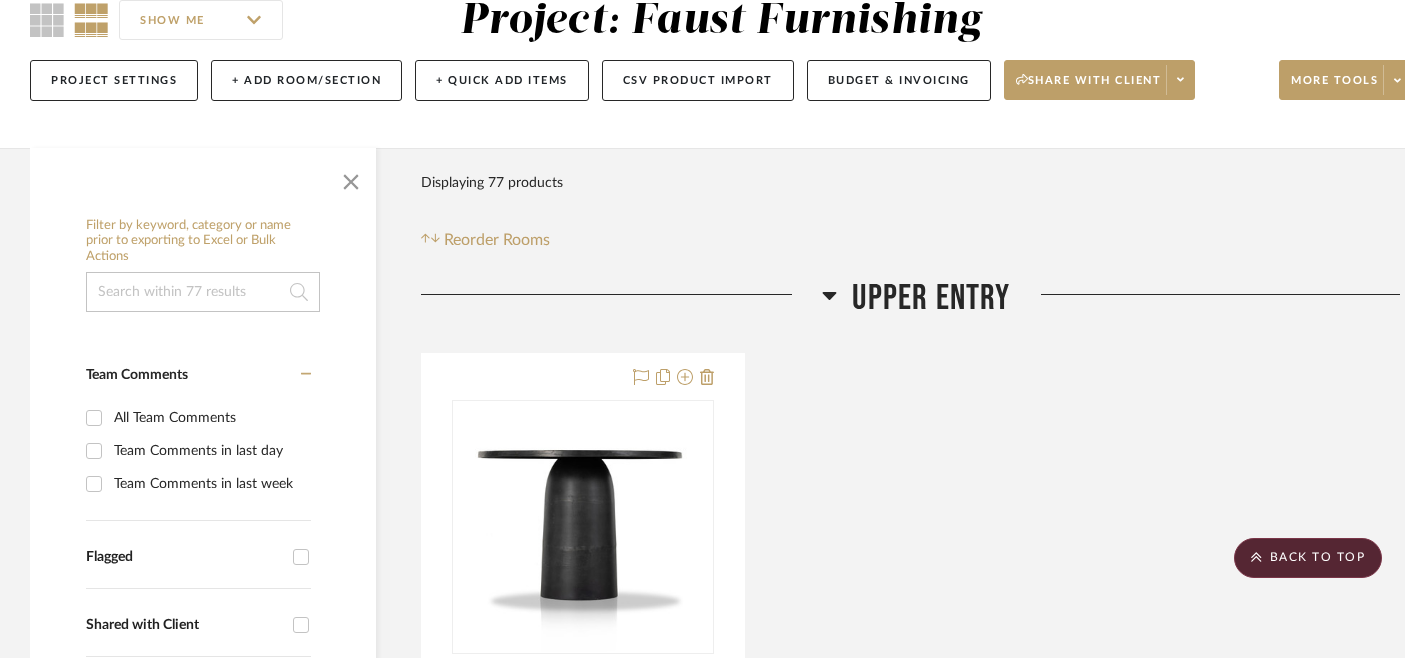 scroll, scrollTop: 0, scrollLeft: 0, axis: both 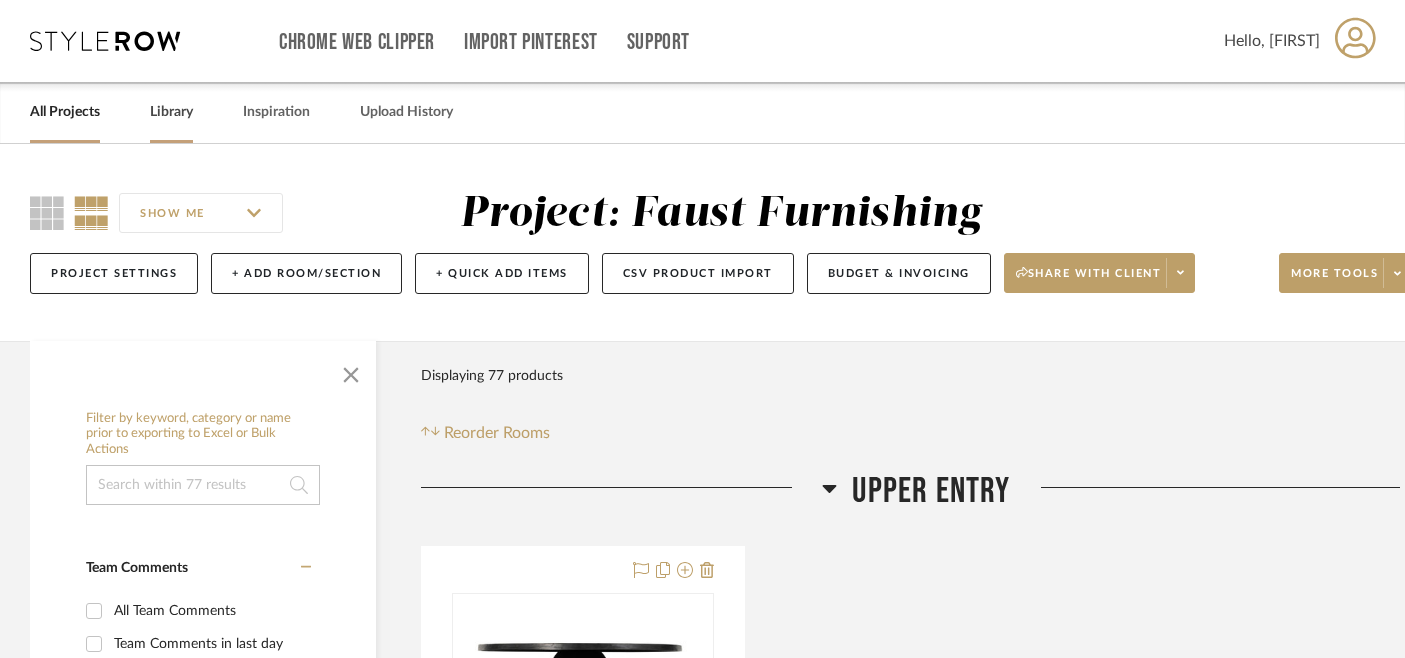 click on "Library" at bounding box center [171, 112] 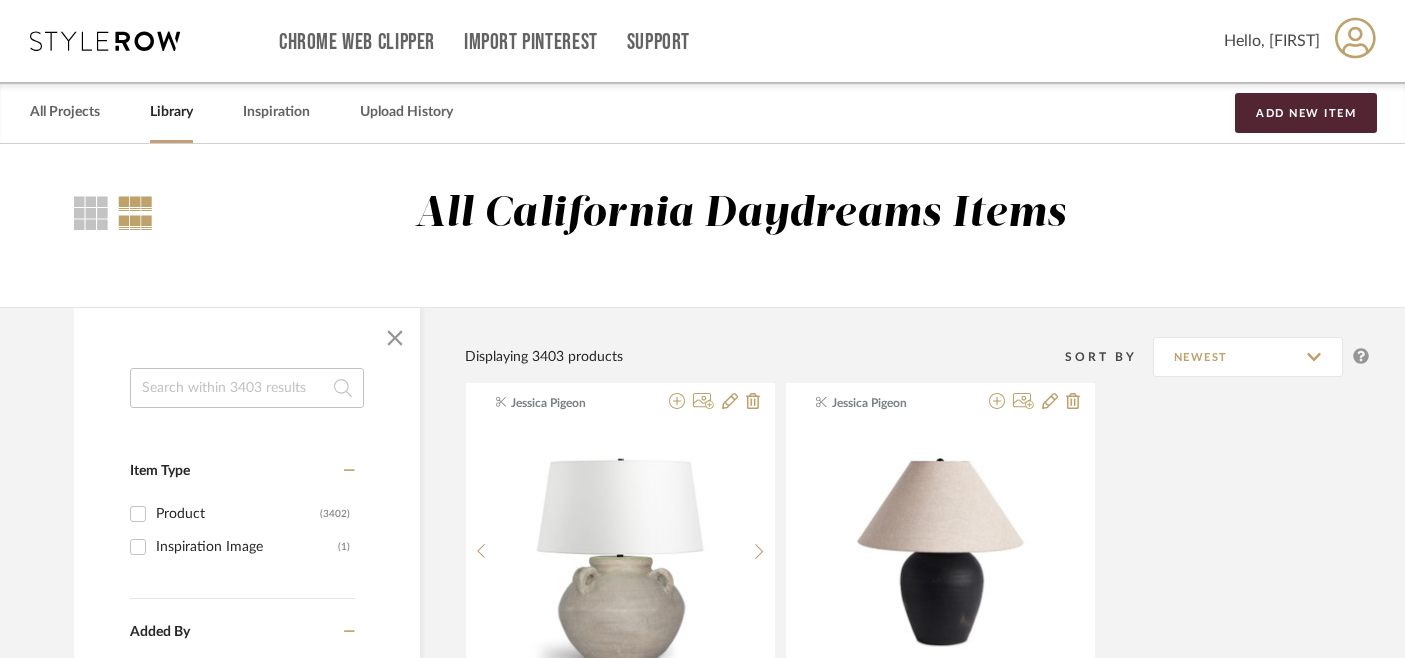 click 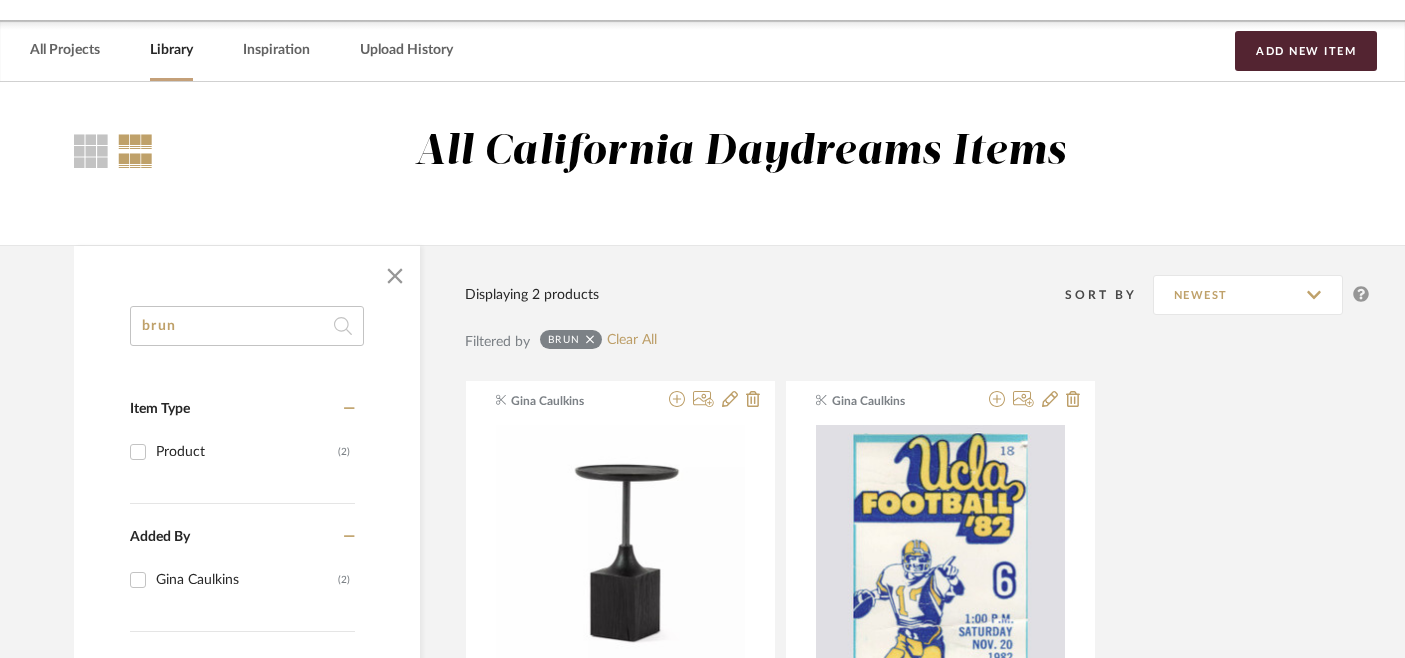 scroll, scrollTop: 198, scrollLeft: 0, axis: vertical 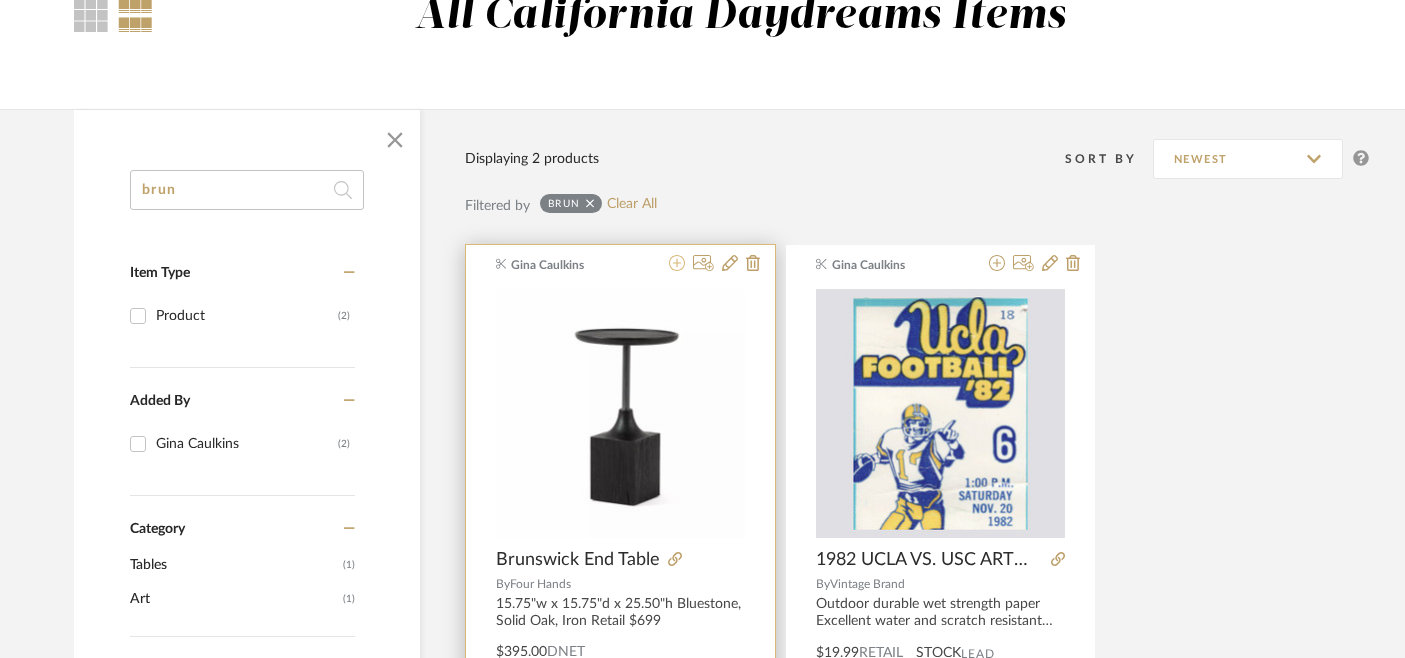 type on "brun" 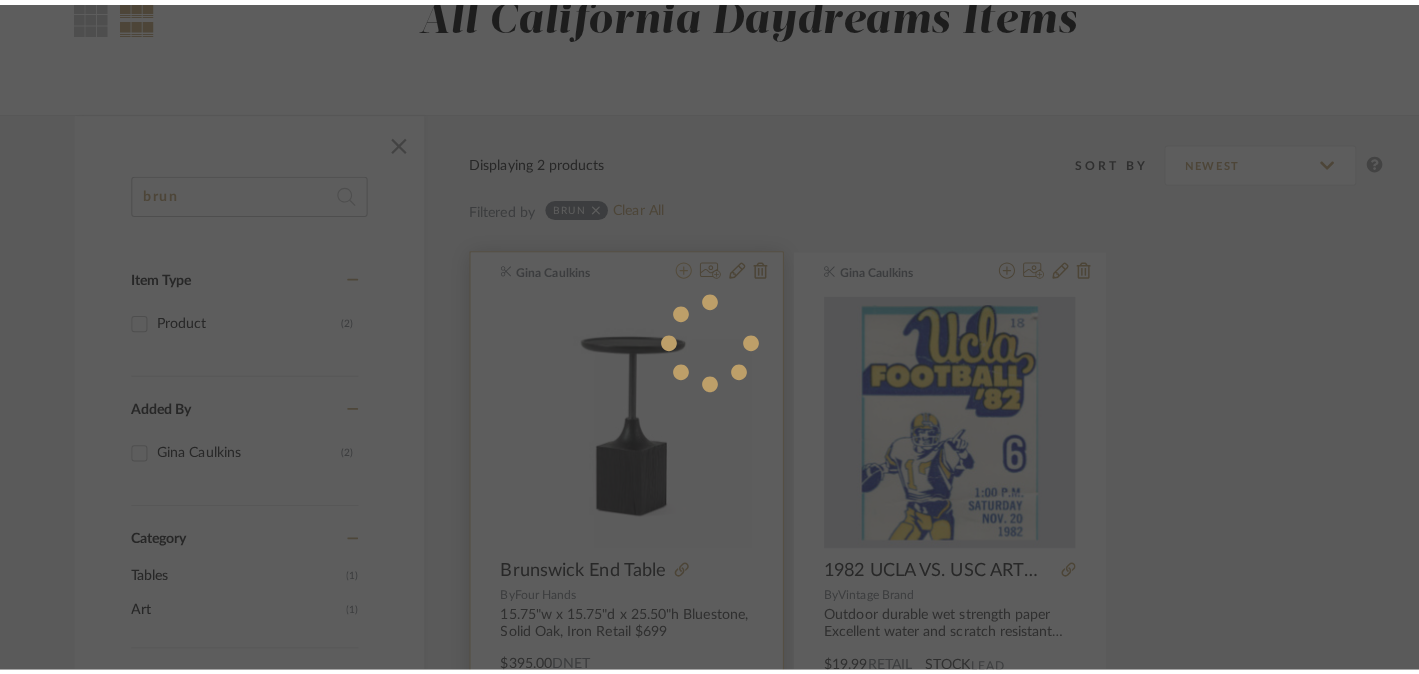 scroll, scrollTop: 0, scrollLeft: 0, axis: both 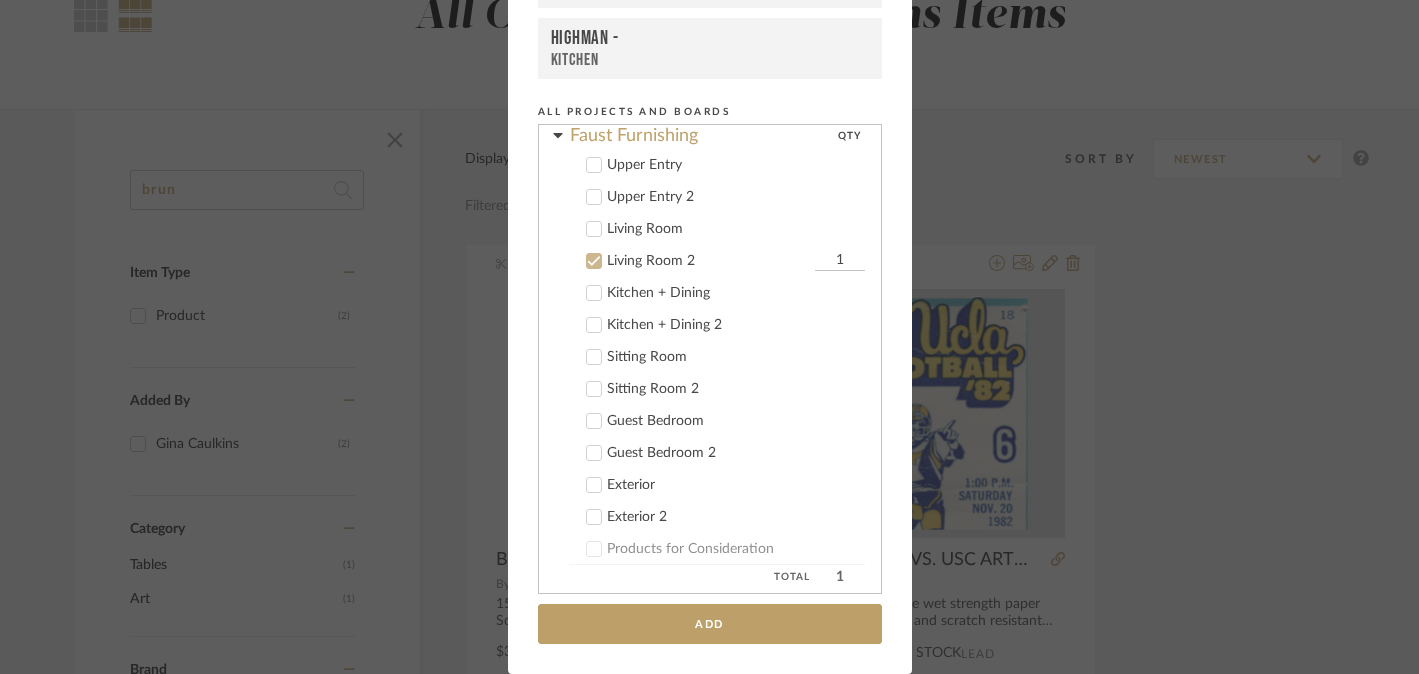 click 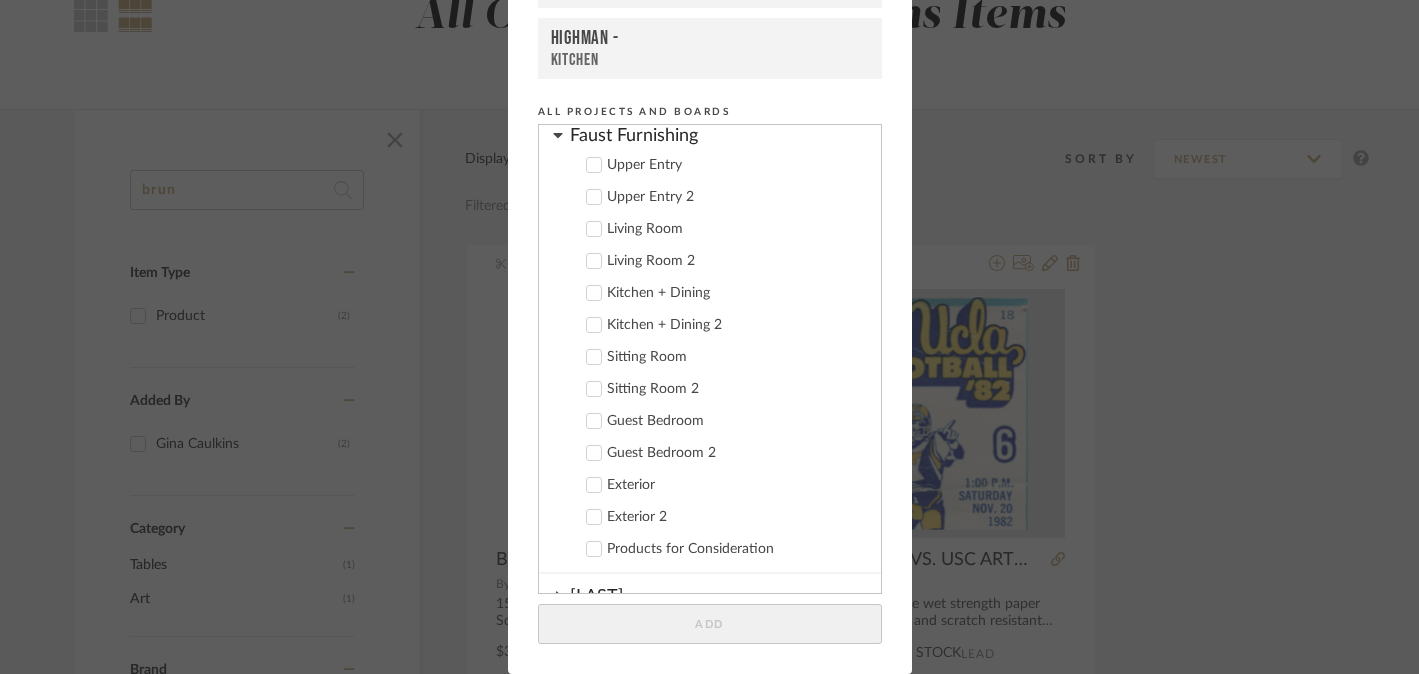 click 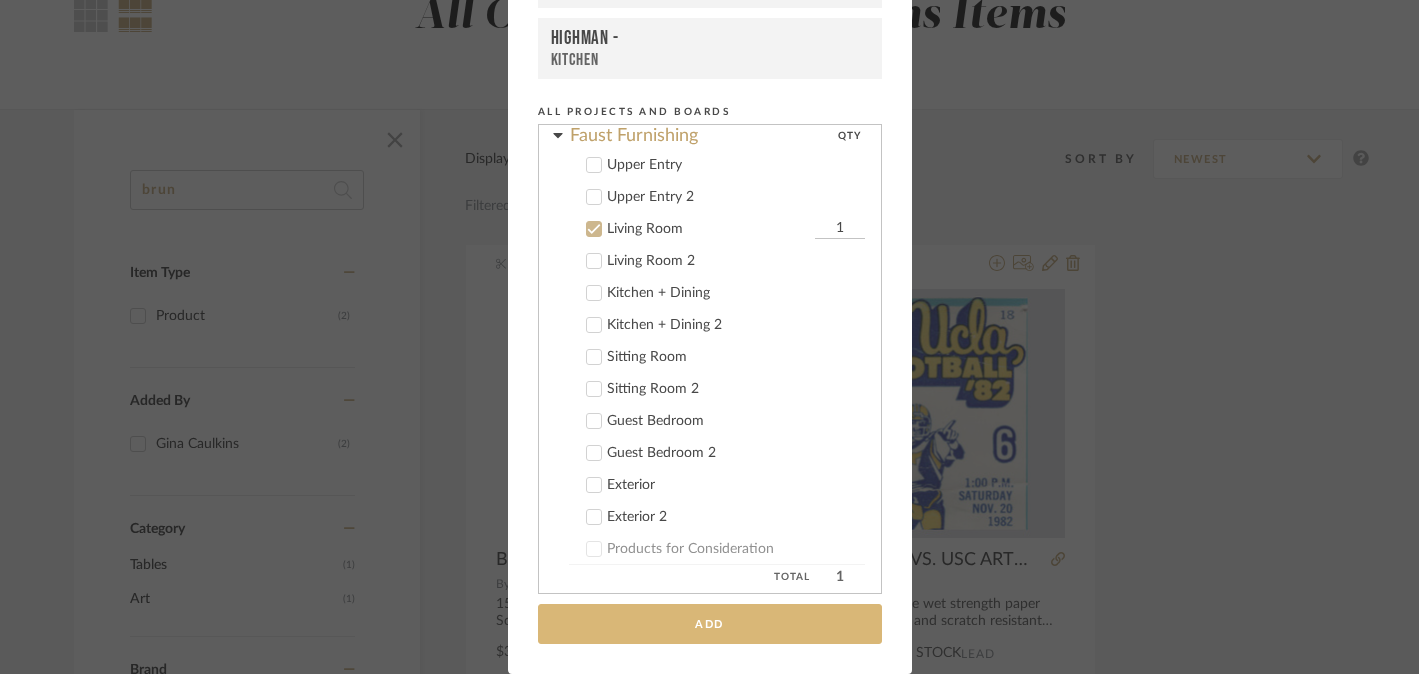 click on "Add" at bounding box center [710, 624] 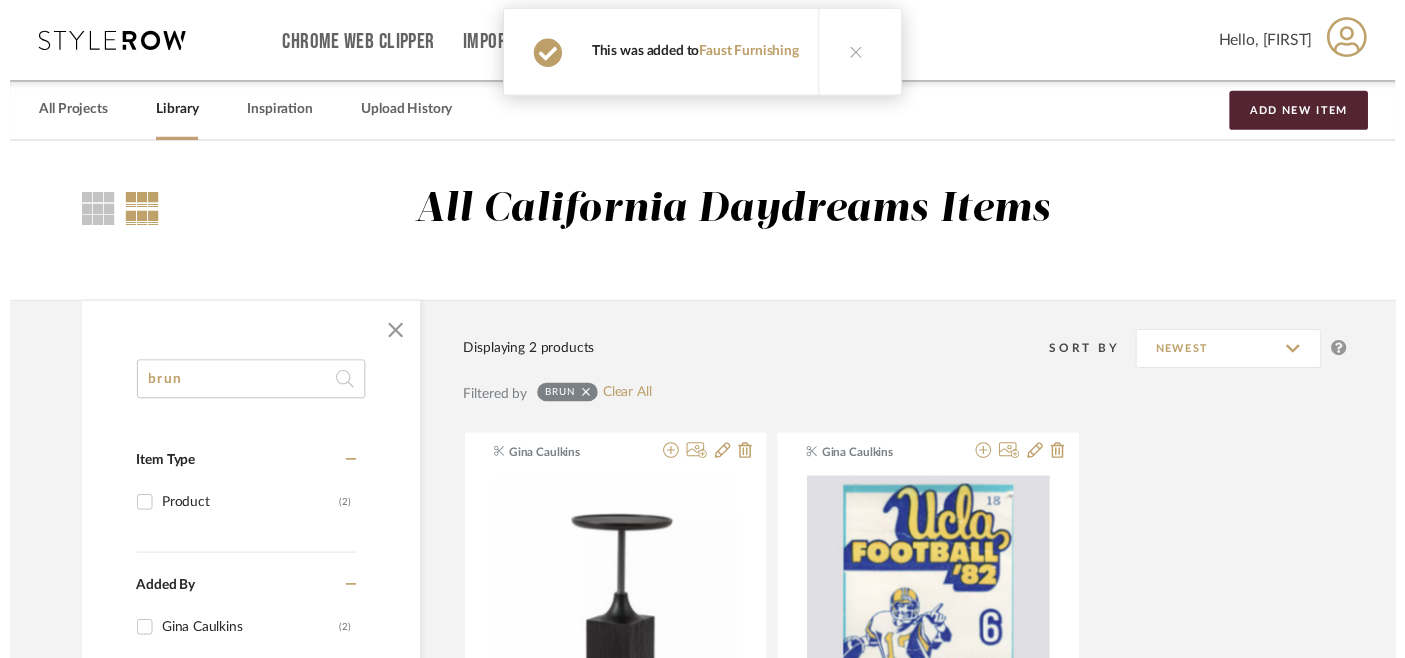 scroll, scrollTop: 198, scrollLeft: 0, axis: vertical 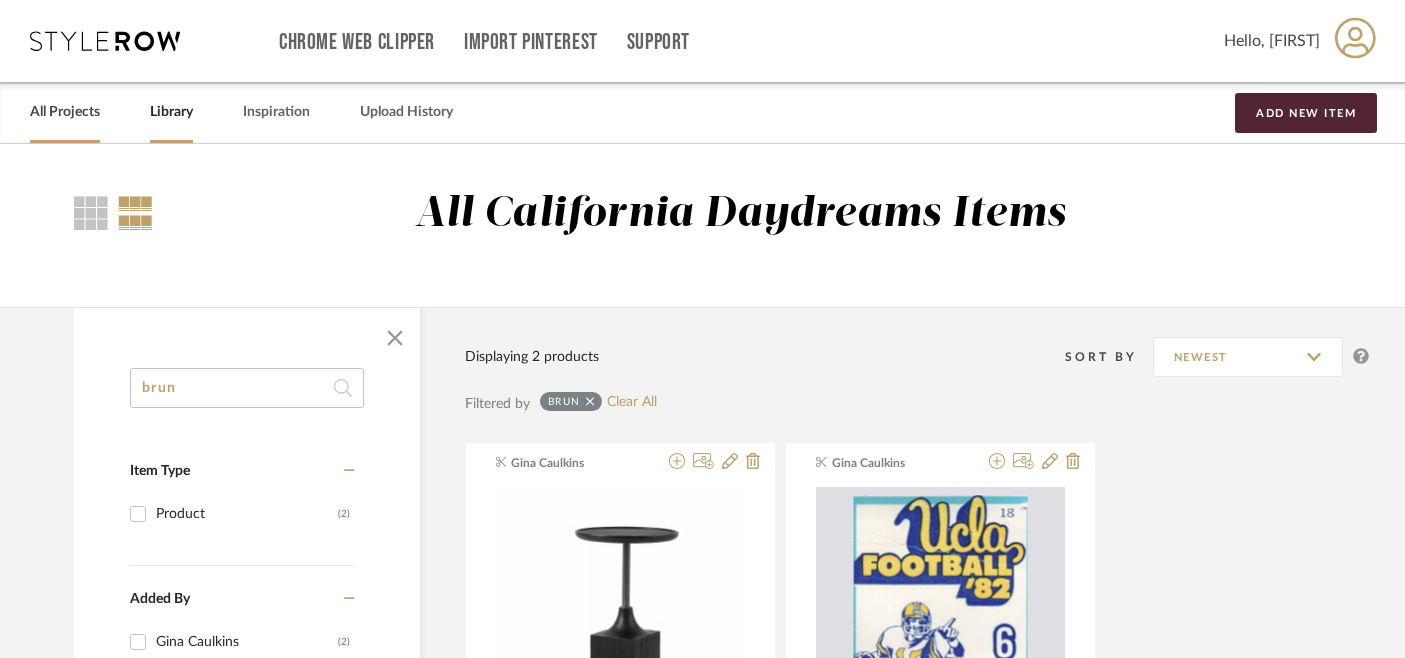 click on "All Projects" at bounding box center [65, 112] 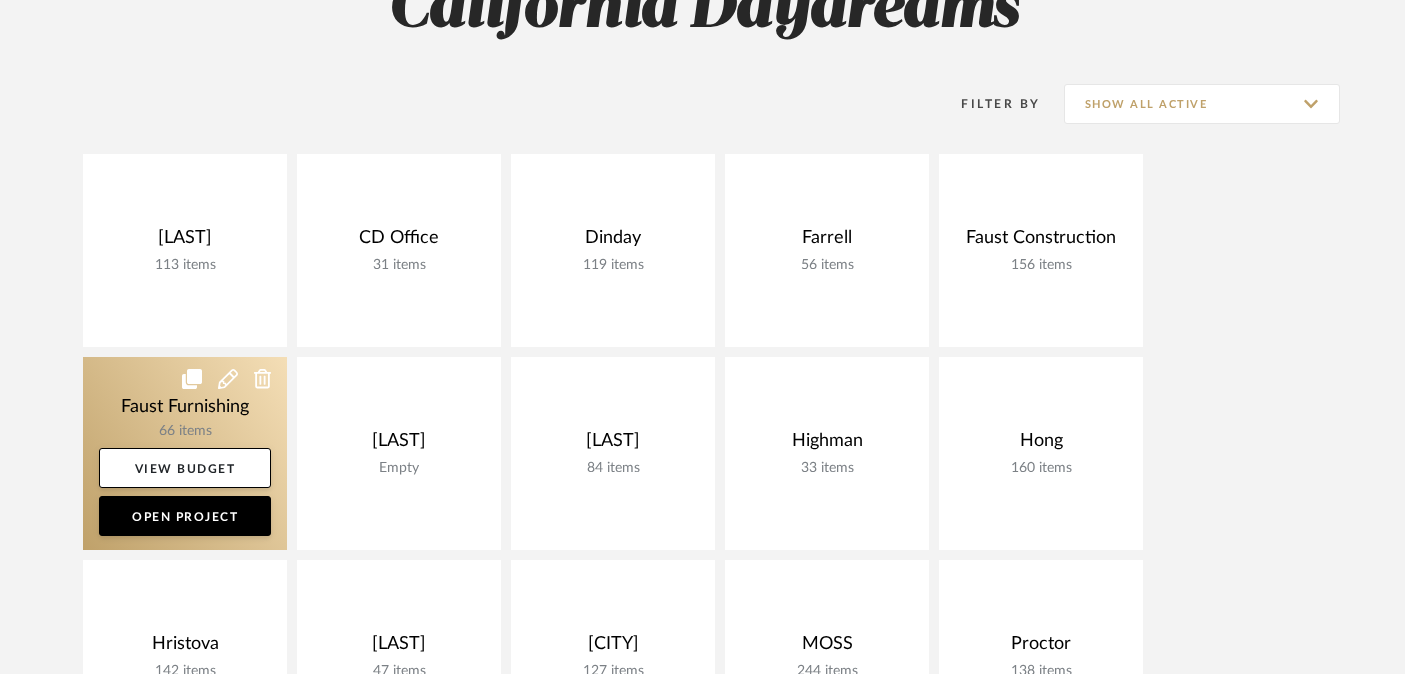 click 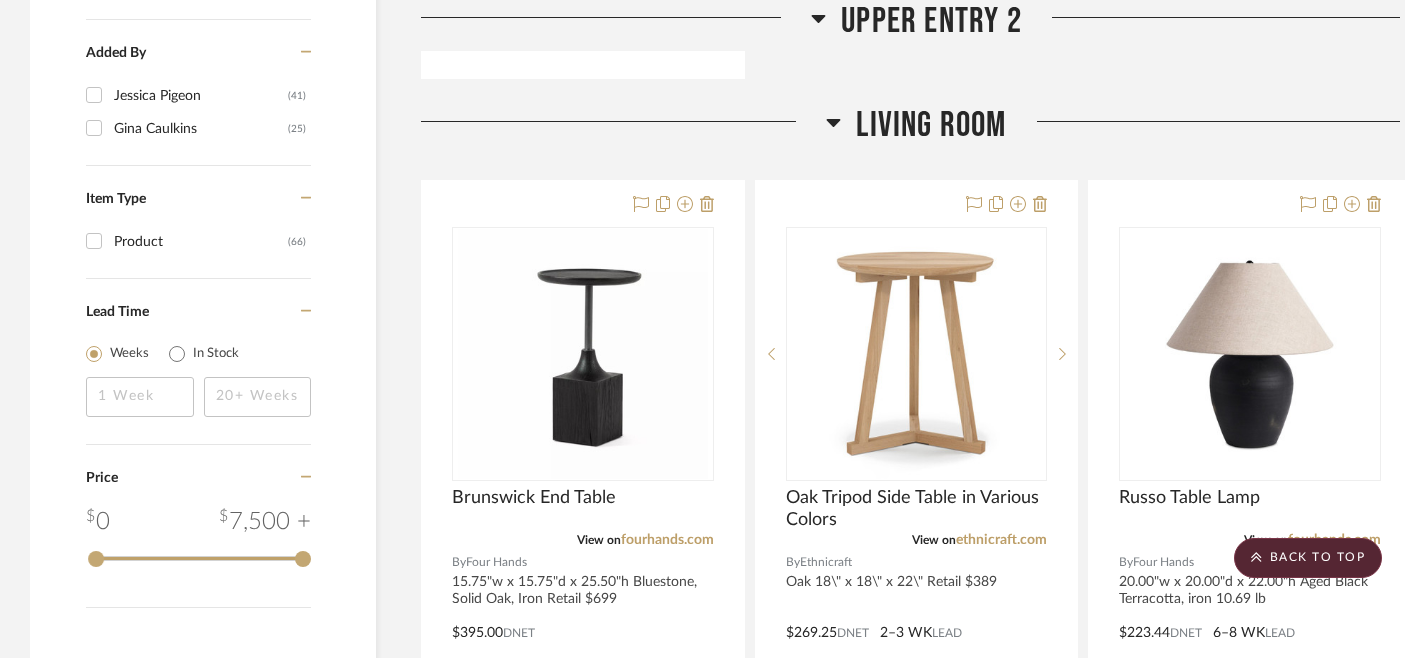 scroll, scrollTop: 2324, scrollLeft: 0, axis: vertical 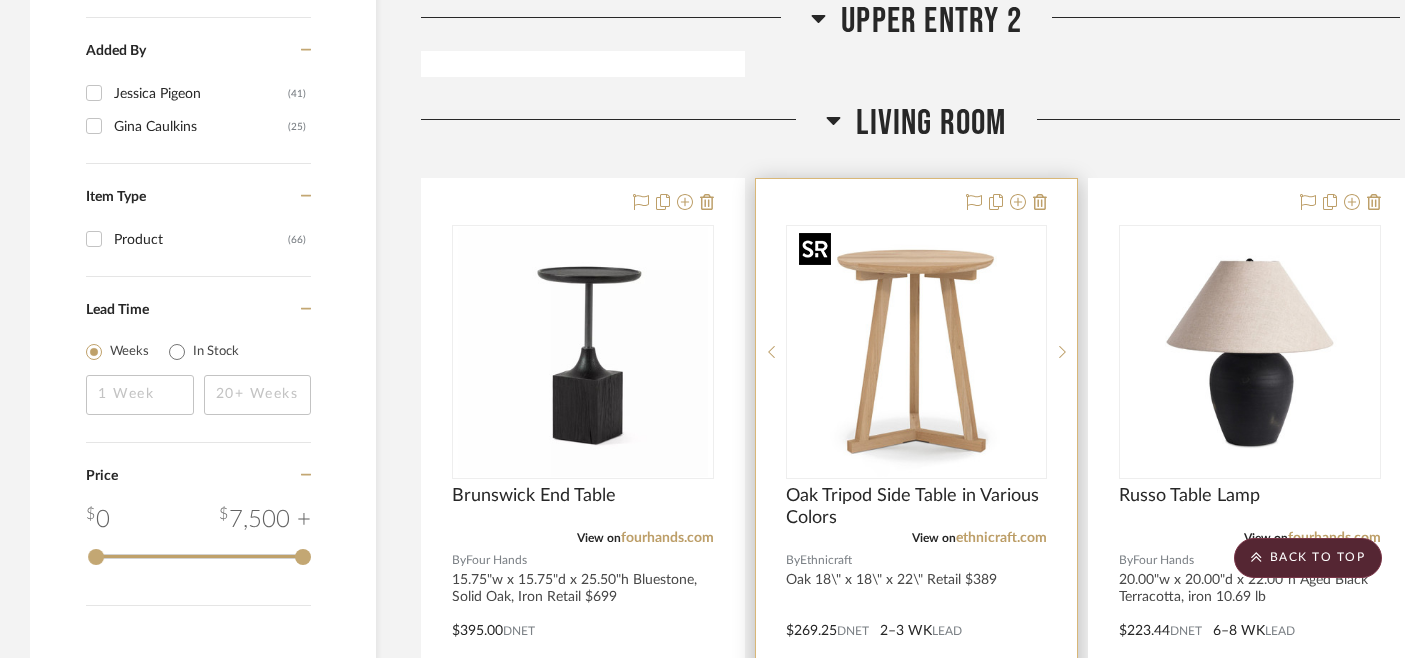click at bounding box center (0, 0) 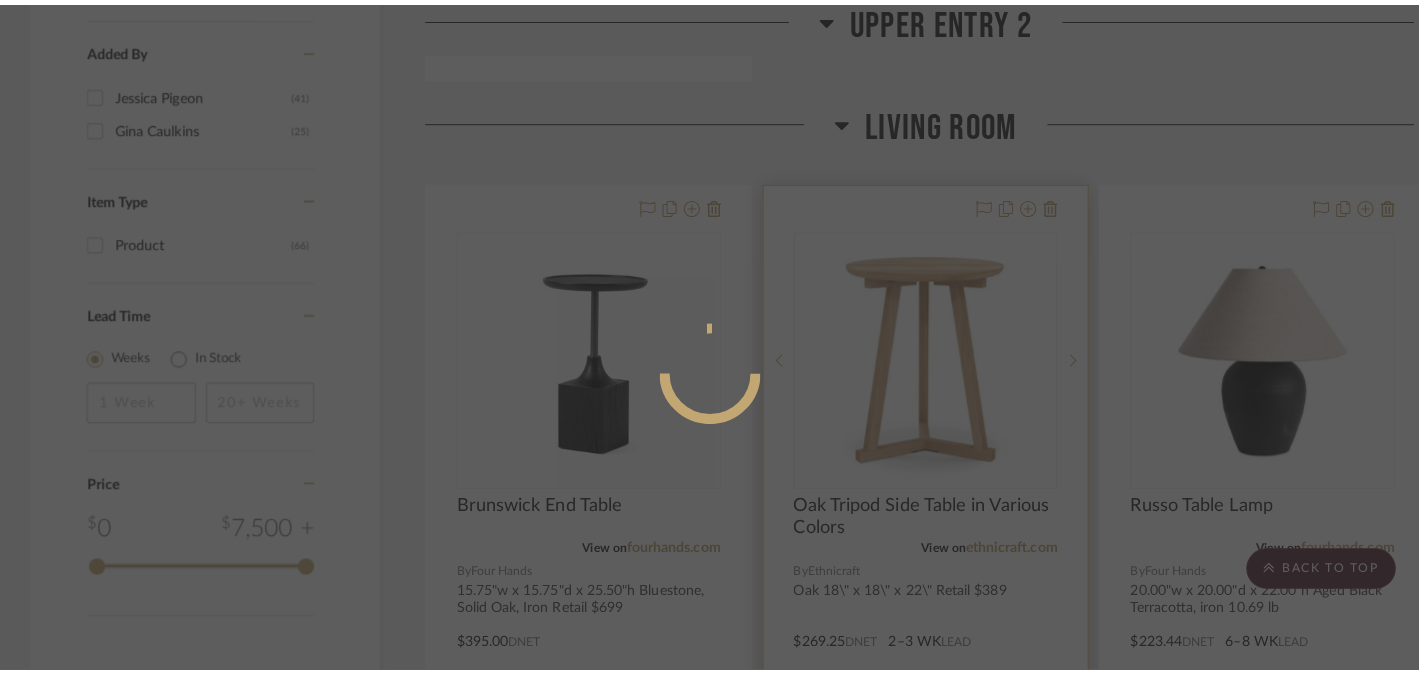 scroll, scrollTop: 0, scrollLeft: 0, axis: both 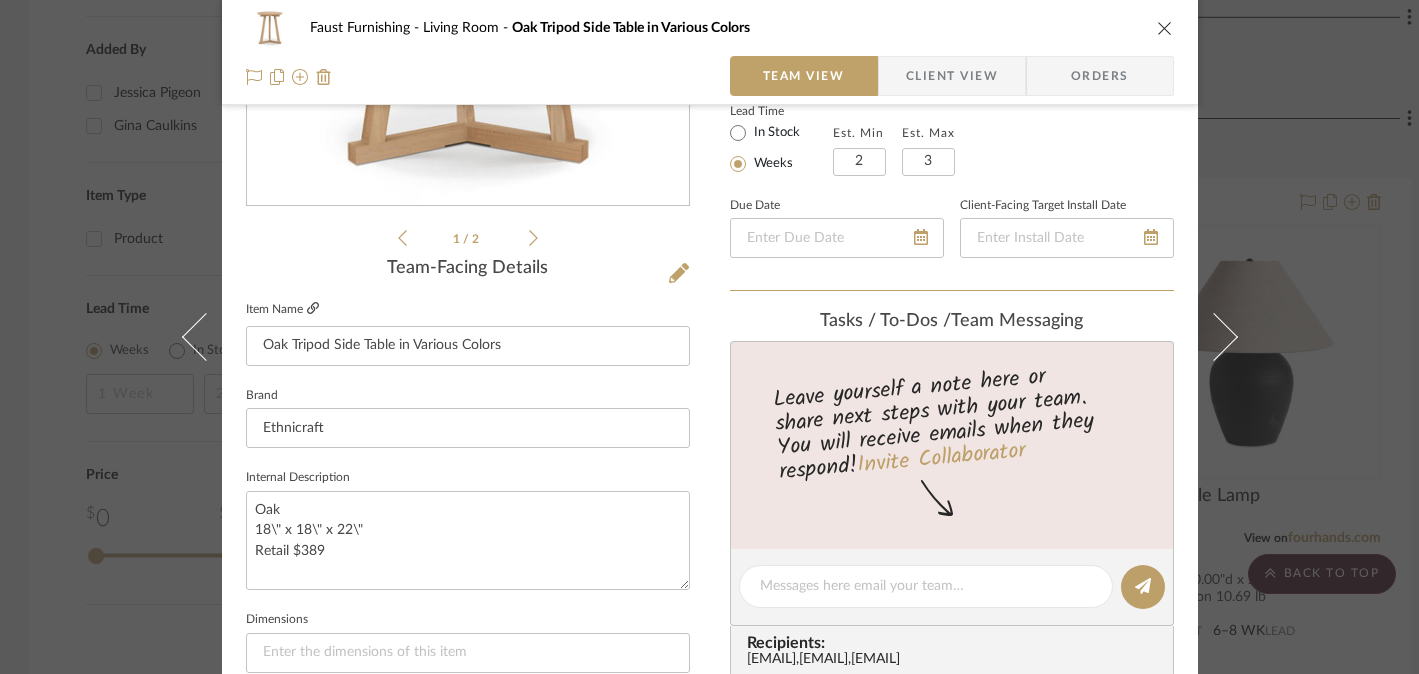 click 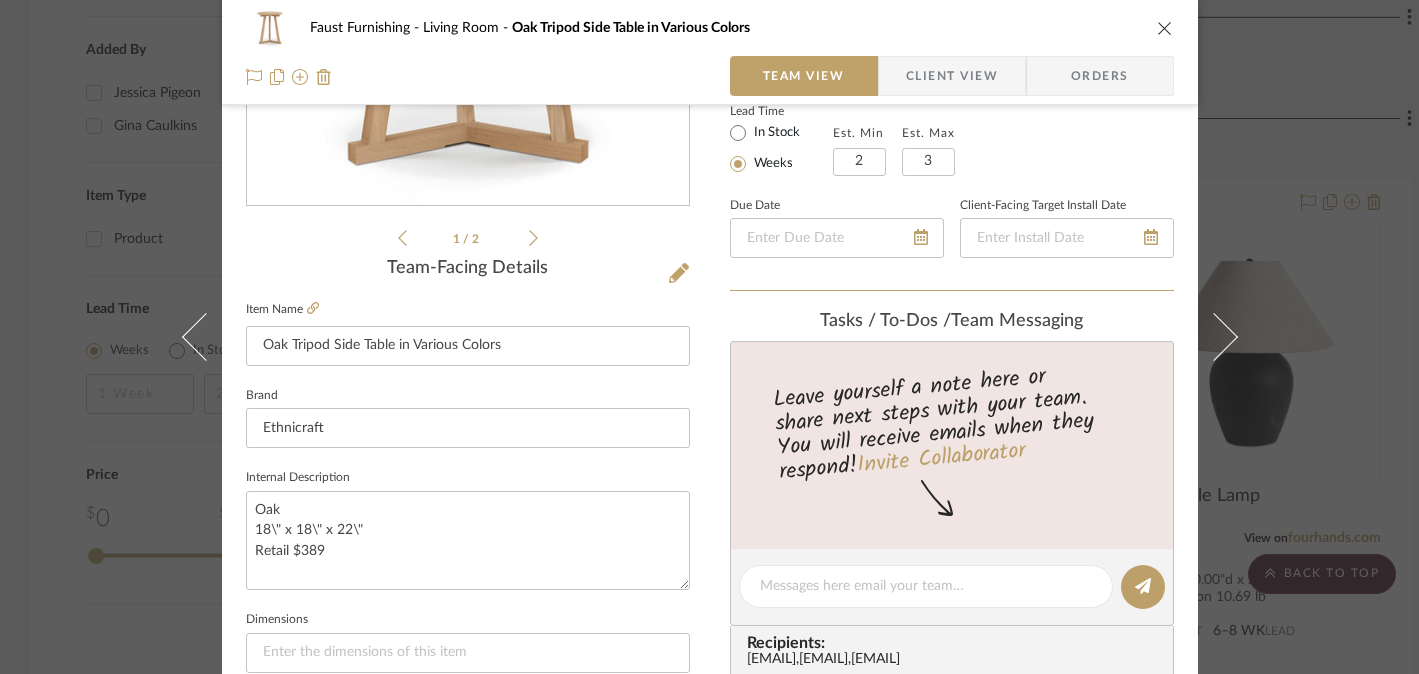 click on "Faust Furnishing Living Room Oak Tripod Side Table in Various Colors Team View Client View Orders 1 / 2  Team-Facing Details   Item Name  Oak Tripod Side Table in Various Colors  Brand  Ethnicraft  Internal Description  Oak
18\" x 18\" x 22\"
Retail $389  Dimensions   Product Specifications   Reference Price   Reference Price Type  DNET  Item Costs   View Budget   Markup %  (Use "-X%" to discount) 30%  Unit Cost  $269.25  Cost Type  DNET  Client Unit Price  $350.03  Quantity  1  Unit Type  Each  Subtotal   $350.03   Tax %  0%  Total Tax   $0.00   Shipping Cost  $0.00  Ship. Markup %  0% Taxable  Total Shipping   $0.00  Total Client Price  $350.03  Your Cost  $269.25  Your Margin  $80.78  Content here copies to Client View - confirm visibility there.  Show in Client Dashboard  Bulk Manage Dashboard Settings  Include in Budget   View Budget  Team Status Internal Client Status  Lead Time  In Stock Weeks  Est. Min  2  Est. Max  3  Due Date   Client-Facing Target Install Date  Tasks / To-Dos /  team Messaging ," at bounding box center [709, 337] 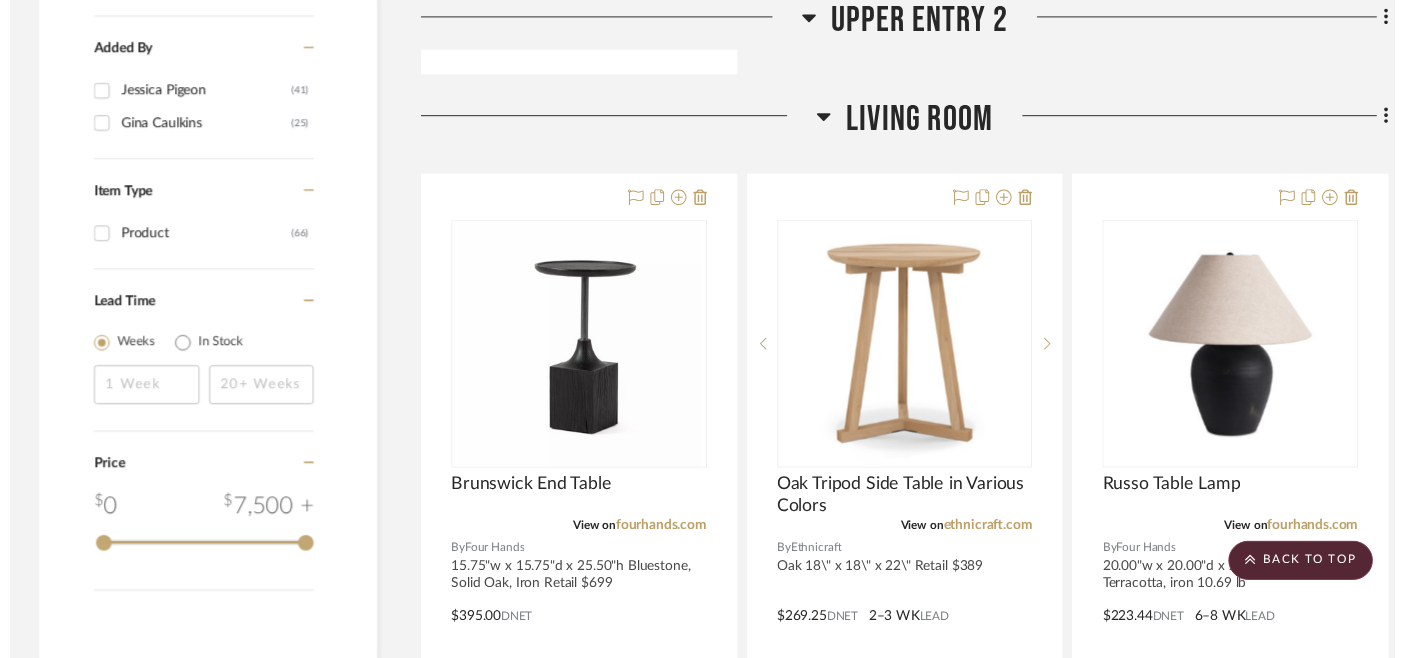 scroll, scrollTop: 2324, scrollLeft: 0, axis: vertical 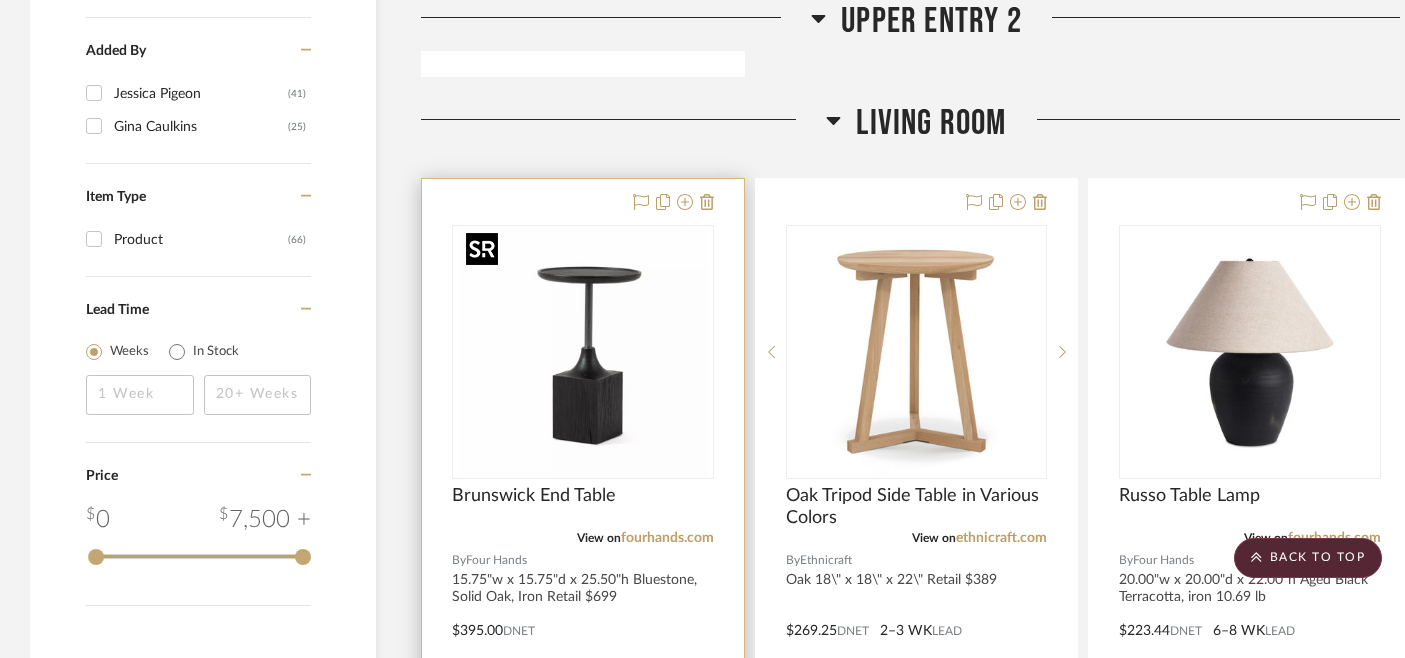 click at bounding box center (583, 352) 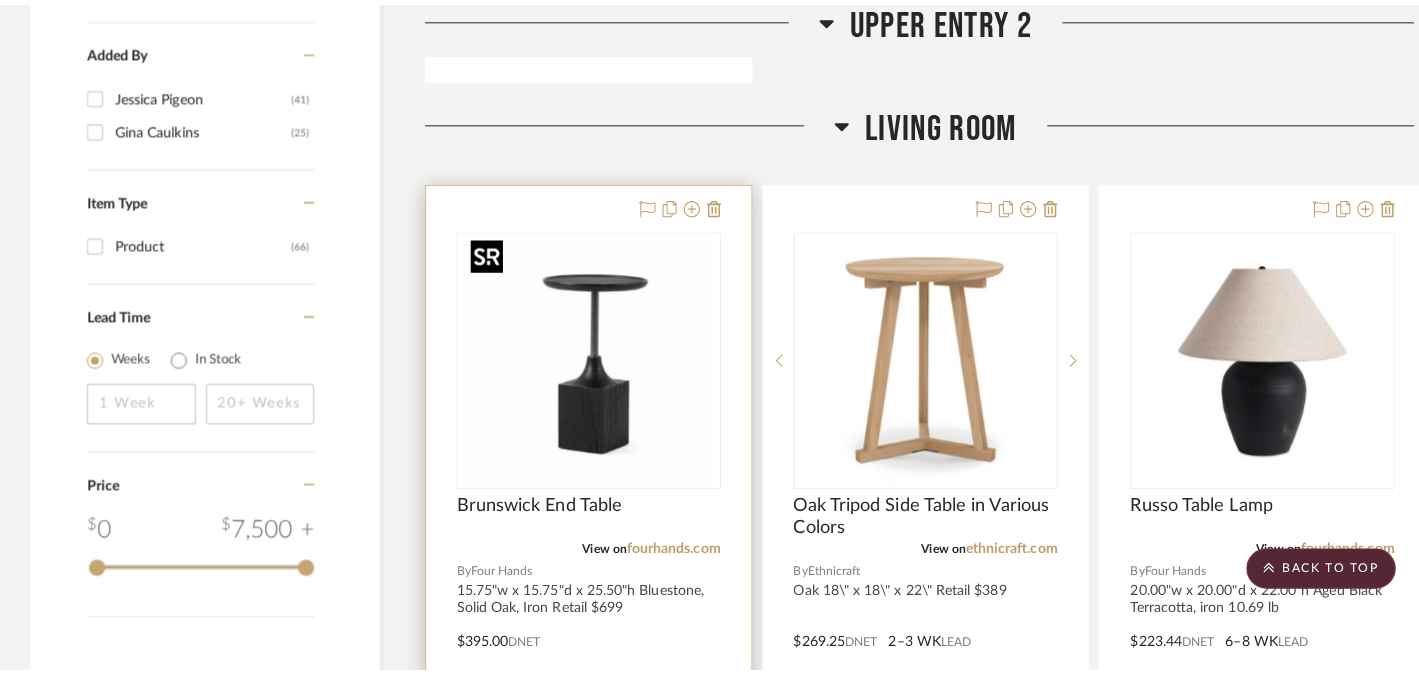 scroll, scrollTop: 0, scrollLeft: 0, axis: both 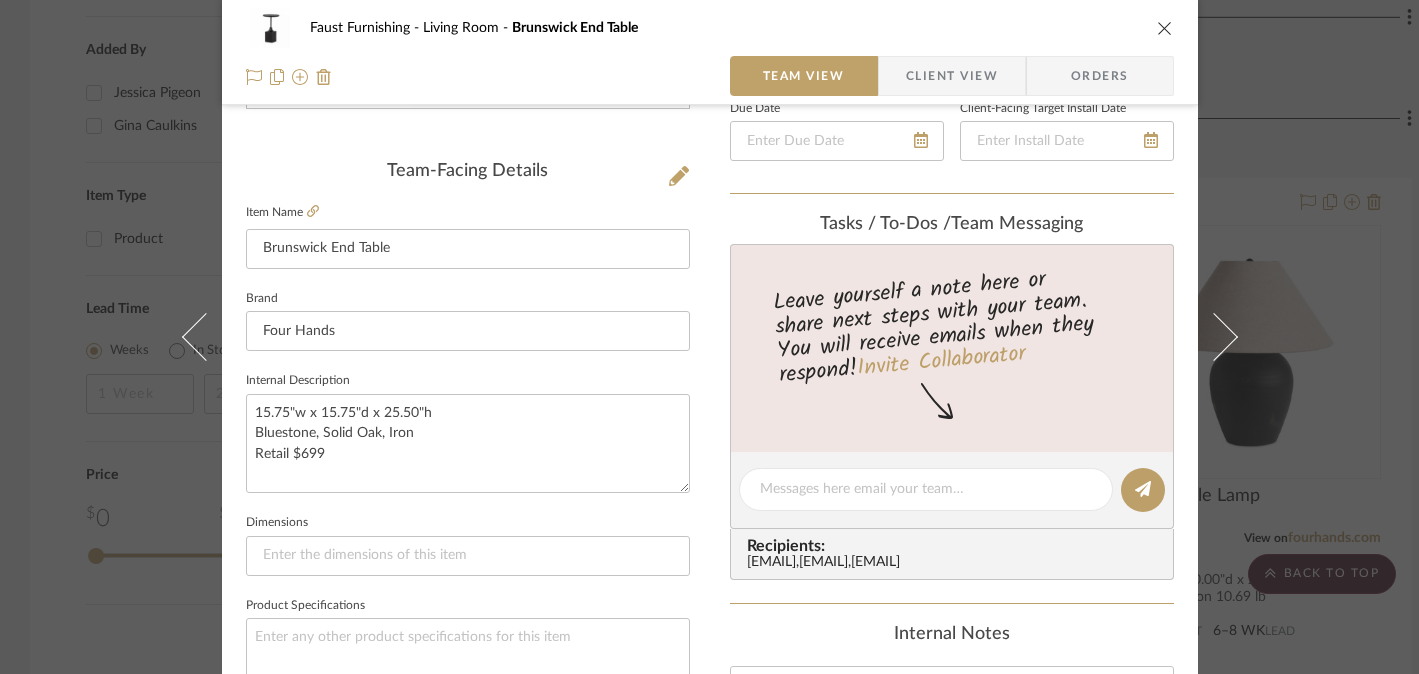 click on "Faust Furnishing Living Room Brunswick End Table Team View Client View Orders  Team-Facing Details   Item Name  Brunswick End Table  Brand  Four Hands  Internal Description  15.75"w x 15.75"d x 25.50"h
Bluestone, Solid Oak, Iron
Retail $699  Dimensions   Product Specifications   Reference Price   Reference Price Type  DNET  Item Costs   View Budget   Markup %  (Use "-X%" to discount) 30%  Unit Cost  $395.00  Cost Type  DNET  Client Unit Price  $513.50  Quantity  1  Unit Type  Each  Subtotal   $513.50   Tax %  0%  Total Tax   $0.00   Shipping Cost  $0.00  Ship. Markup %  0% Taxable  Total Shipping   $0.00  Total Client Price  $513.50  Your Cost  $395.00  Your Margin  $118.50  Content here copies to Client View - confirm visibility there.  Show in Client Dashboard  Bulk Manage Dashboard Settings  Include in Budget   View Budget  Team Status Internal Client Status  Lead Time  In Stock Weeks  Est. Min   Est. Max   Due Date   Client-Facing Target Install Date  Tasks / To-Dos /  team Messaging Invite Collaborator" at bounding box center (709, 337) 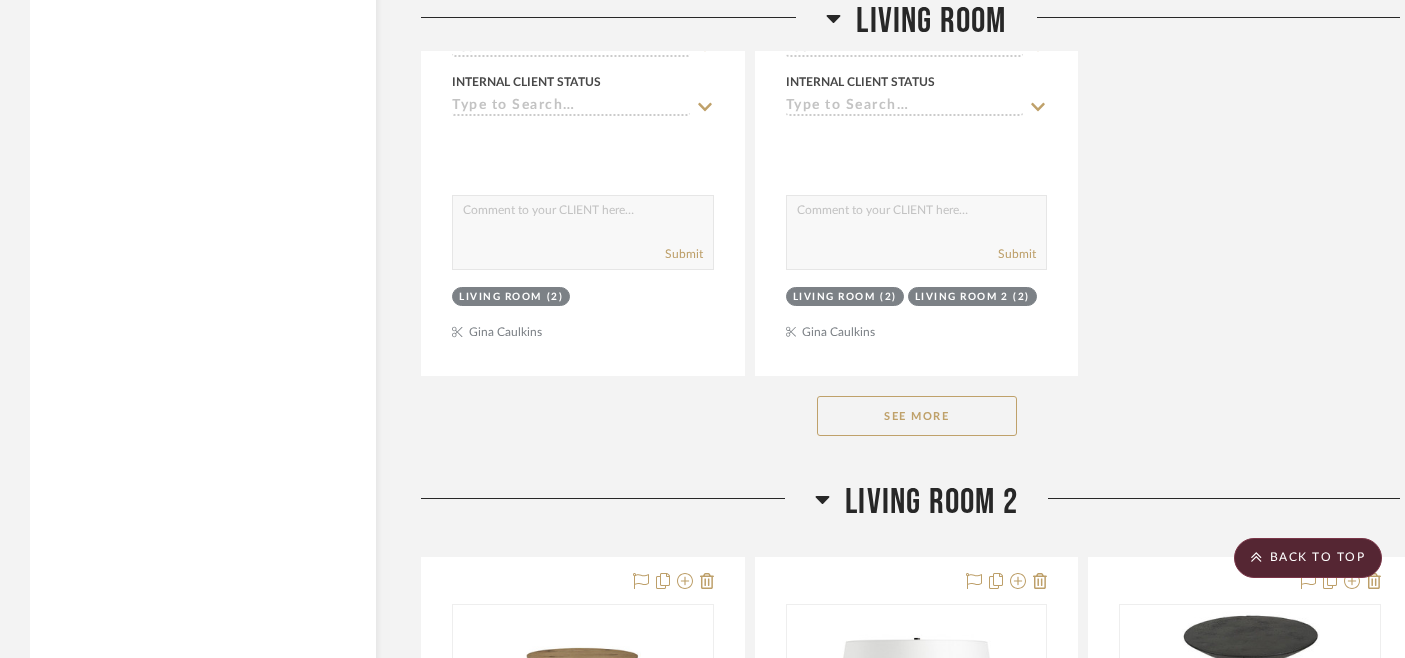 scroll, scrollTop: 4938, scrollLeft: 0, axis: vertical 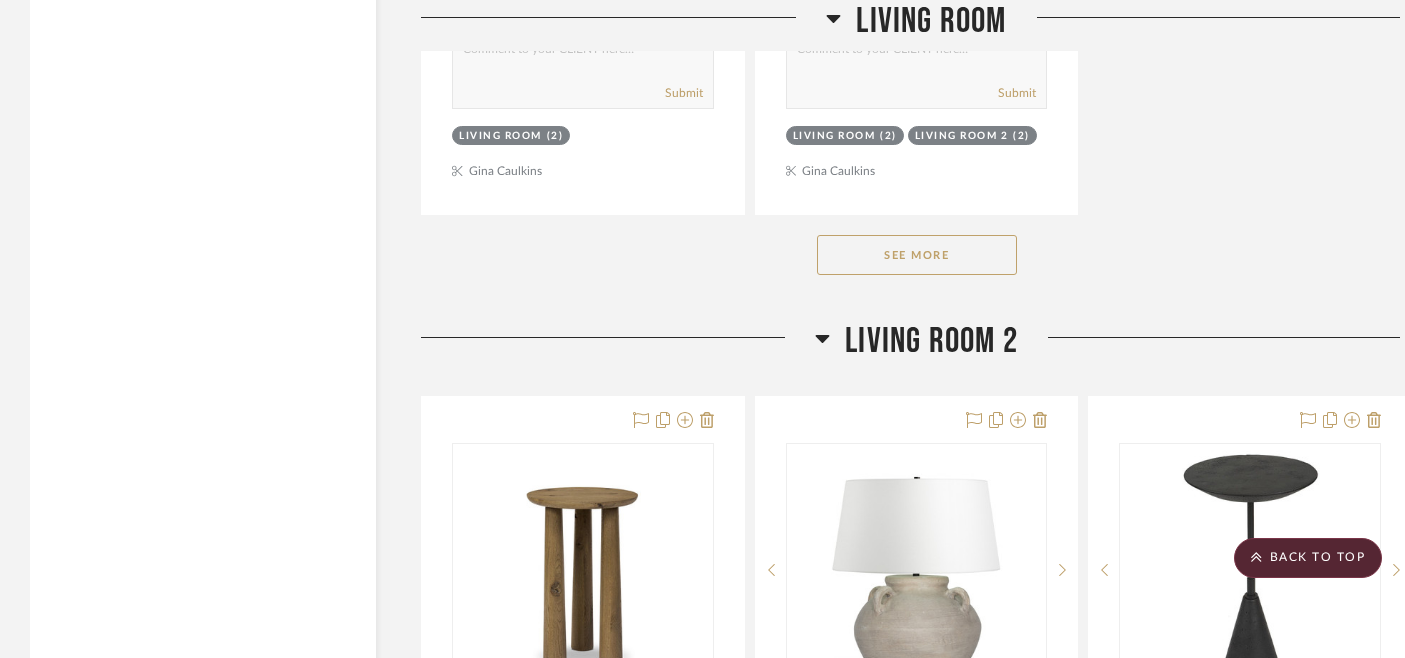click on "See More" 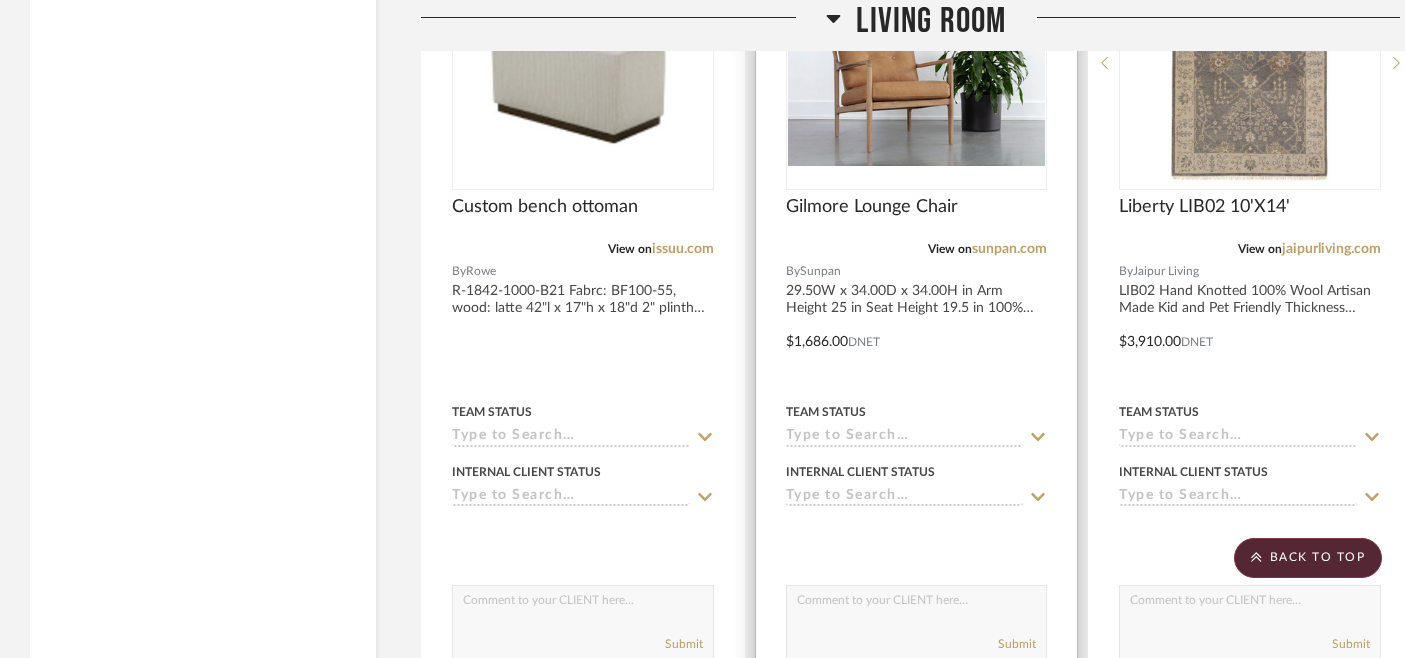 scroll, scrollTop: 6118, scrollLeft: 0, axis: vertical 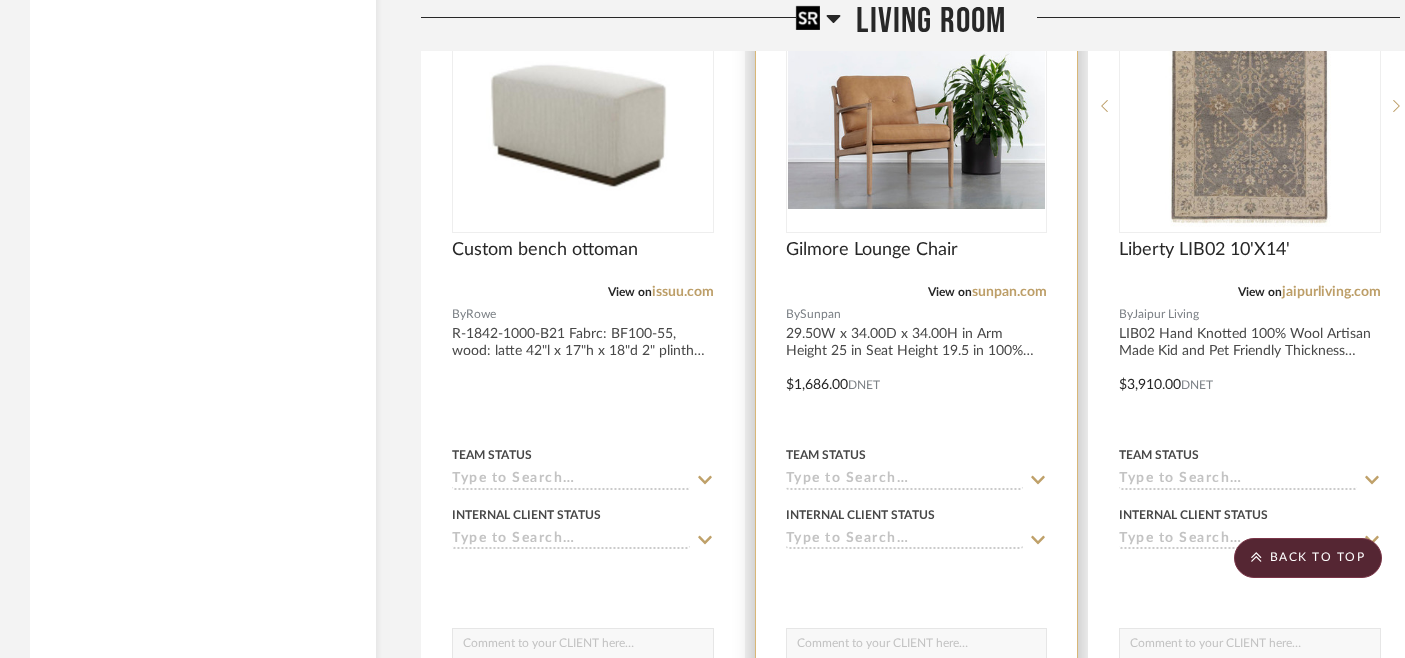 click at bounding box center [917, 106] 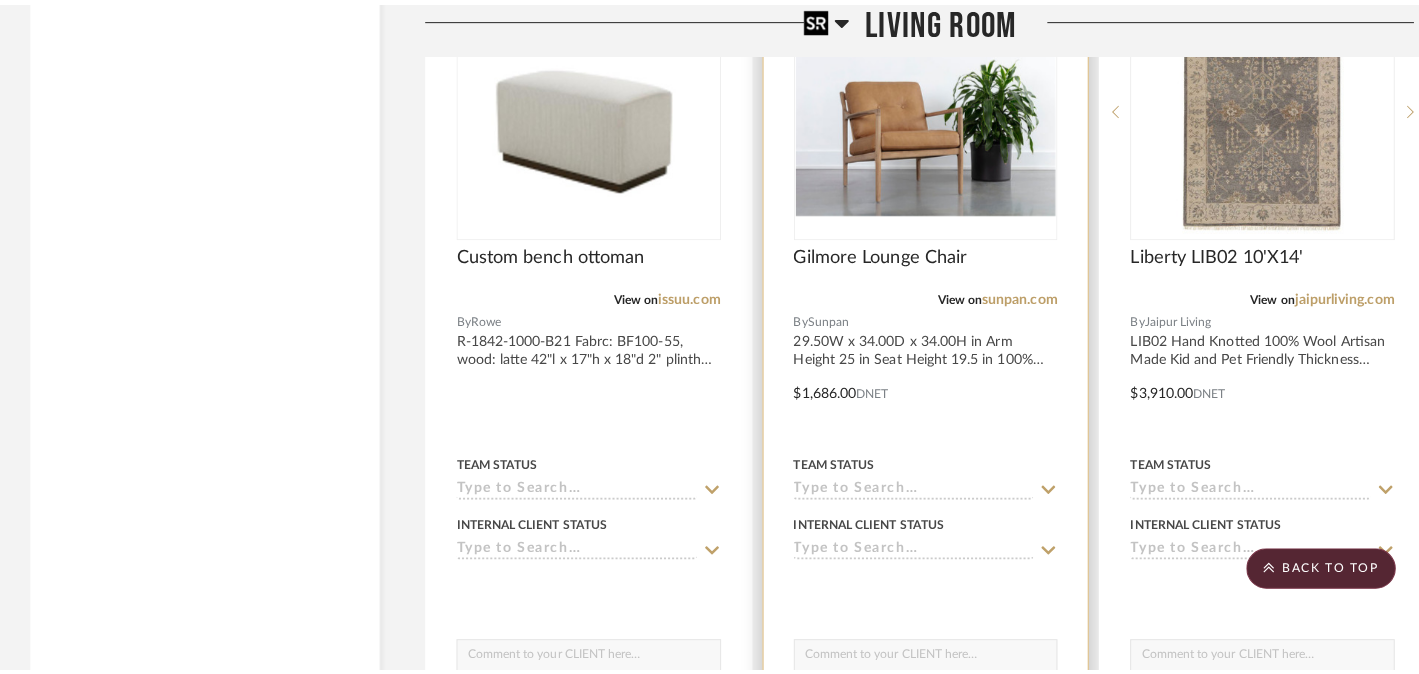 scroll, scrollTop: 0, scrollLeft: 0, axis: both 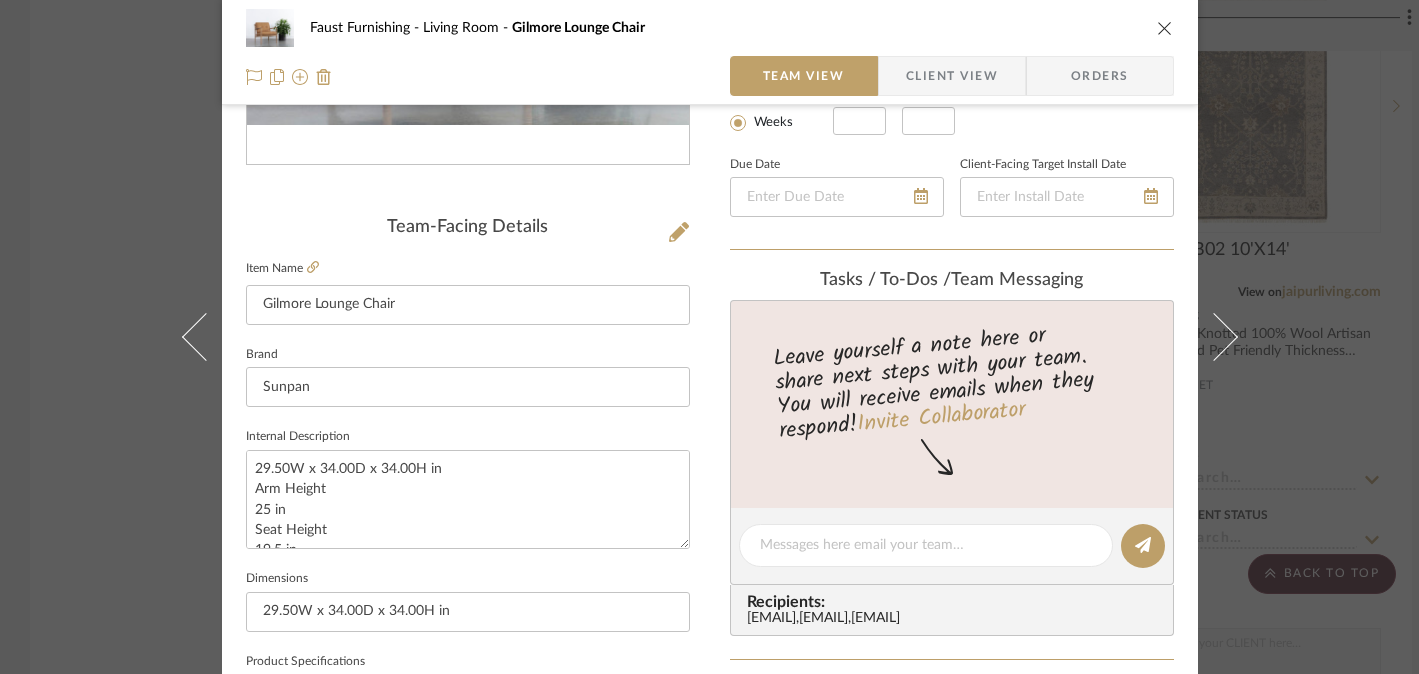 click on "Faust Furnishing Living Room Gilmore Lounge Chair Team View Client View Orders  Team-Facing Details   Item Name  Gilmore Lounge Chair  Brand  Sunpan  Internal Description  29.50W x 34.00D x 34.00H in
Arm Height
25 in
Seat Height
19.5 in
100% Bovine Leather
leather: sahara camel
Natural Grain Leather / Aniline / Solid Oak Wood Frame and Legs, brass detail
Retail $2248  Dimensions  29.50W x 34.00D x 34.00H in  Product Specifications   Reference Price   Reference Price Type  DNET  Item Costs   View Budget   Markup %  (Use "-X%" to discount) 30%  Unit Cost  $1,686.00  Cost Type  DNET  Client Unit Price  $2,191.80  Quantity  1  Unit Type  Each  Subtotal   $2,191.80   Tax %  0%  Total Tax   $0.00   Shipping Cost  $0.00  Ship. Markup %  0% Taxable  Total Shipping   $0.00  Total Client Price  $2,191.80  Your Cost  $1,686.00  Your Margin  $505.80  Content here copies to Client View - confirm visibility there.  Show in Client Dashboard  Bulk Manage Dashboard Settings  Include in Budget   View Budget  Team Status Weeks" at bounding box center [709, 337] 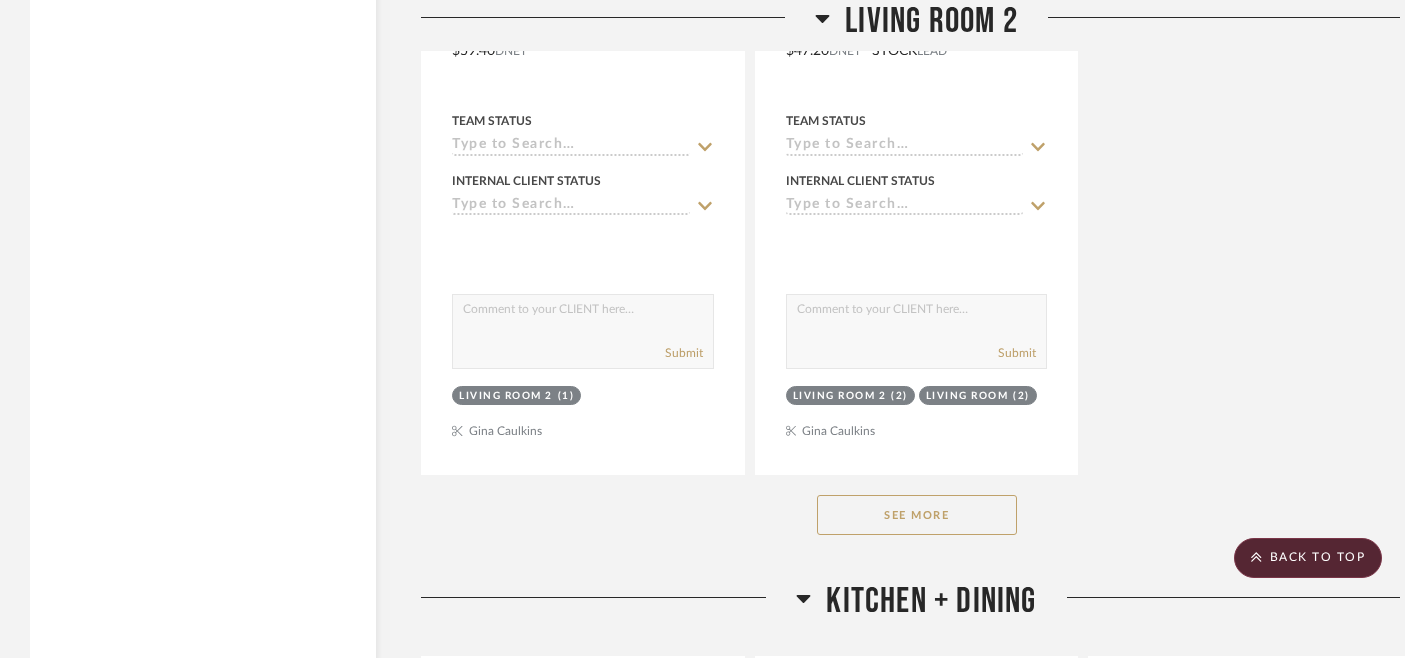 scroll, scrollTop: 10246, scrollLeft: 0, axis: vertical 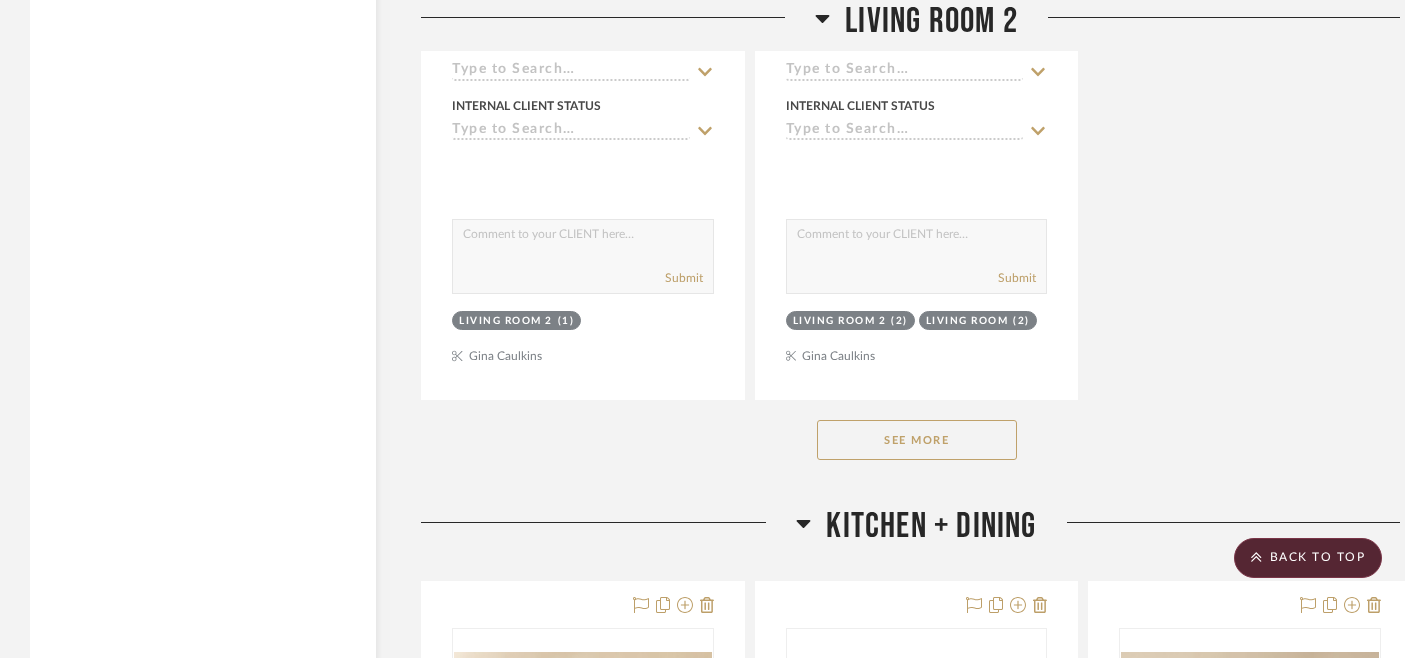 click on "See More" 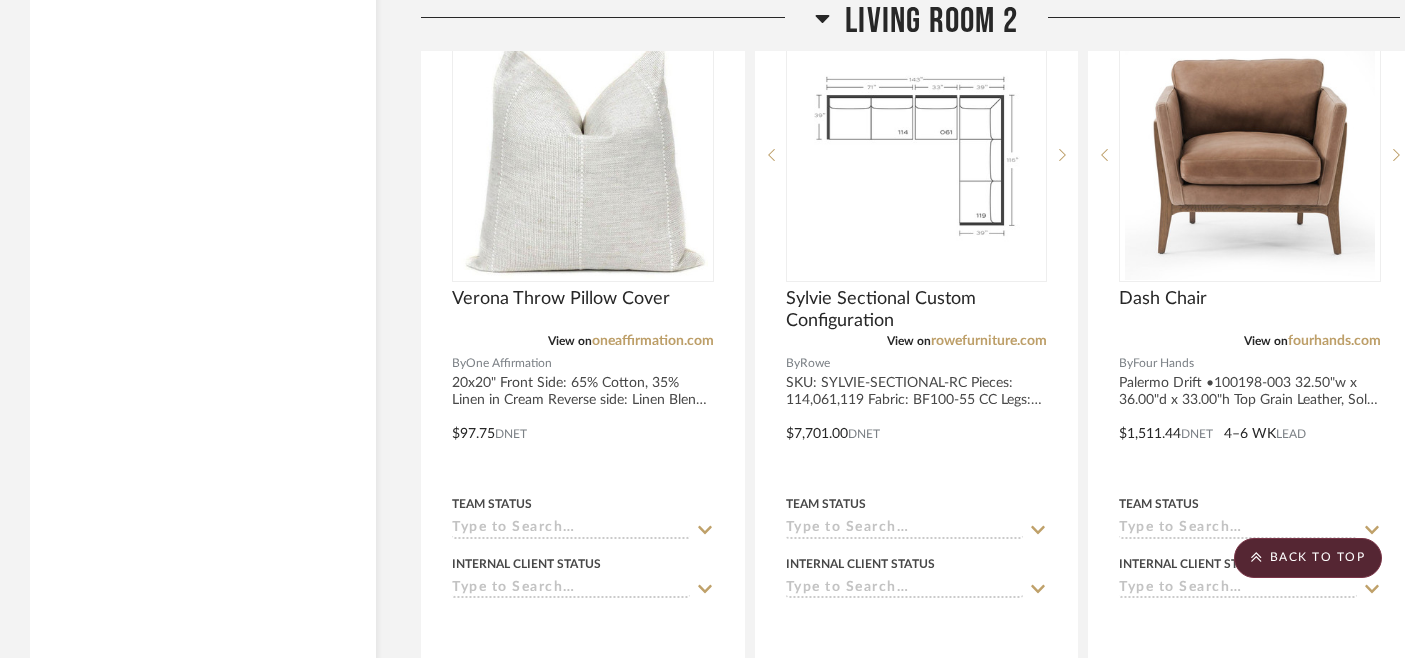 scroll, scrollTop: 10712, scrollLeft: 0, axis: vertical 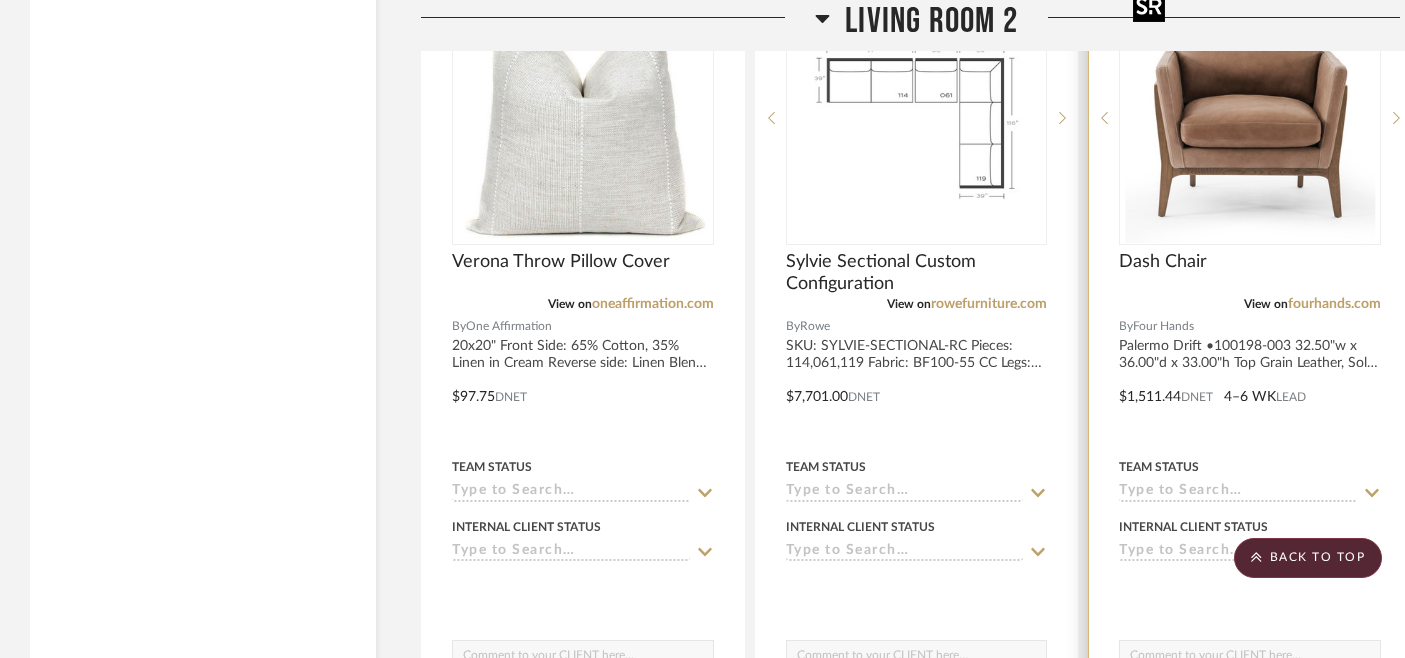 click at bounding box center (0, 0) 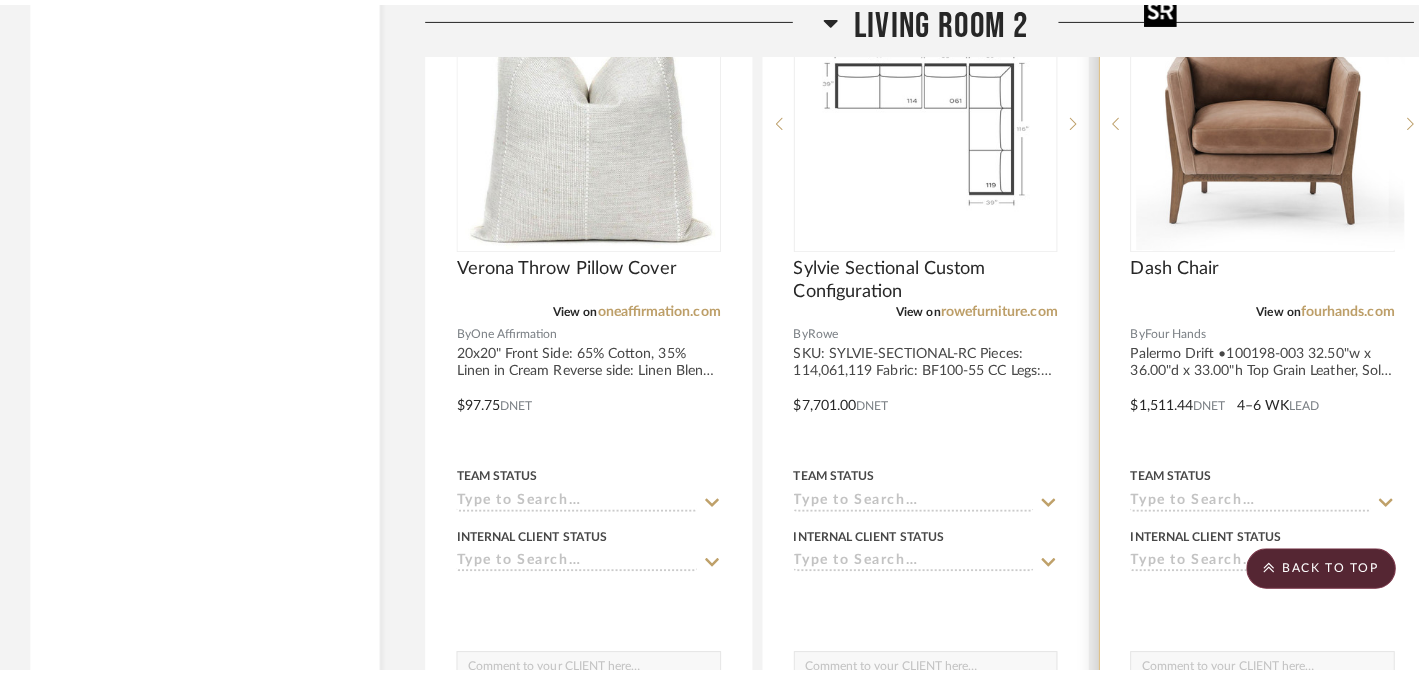 scroll, scrollTop: 0, scrollLeft: 0, axis: both 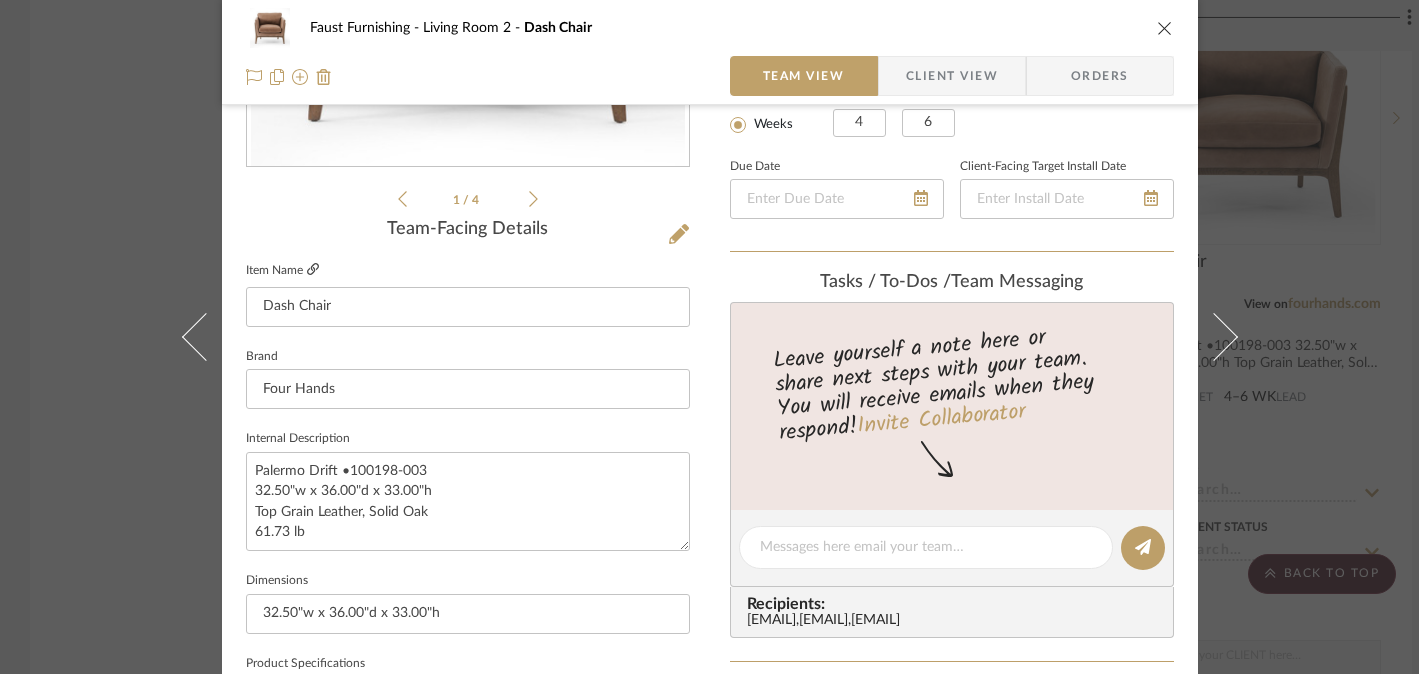 click 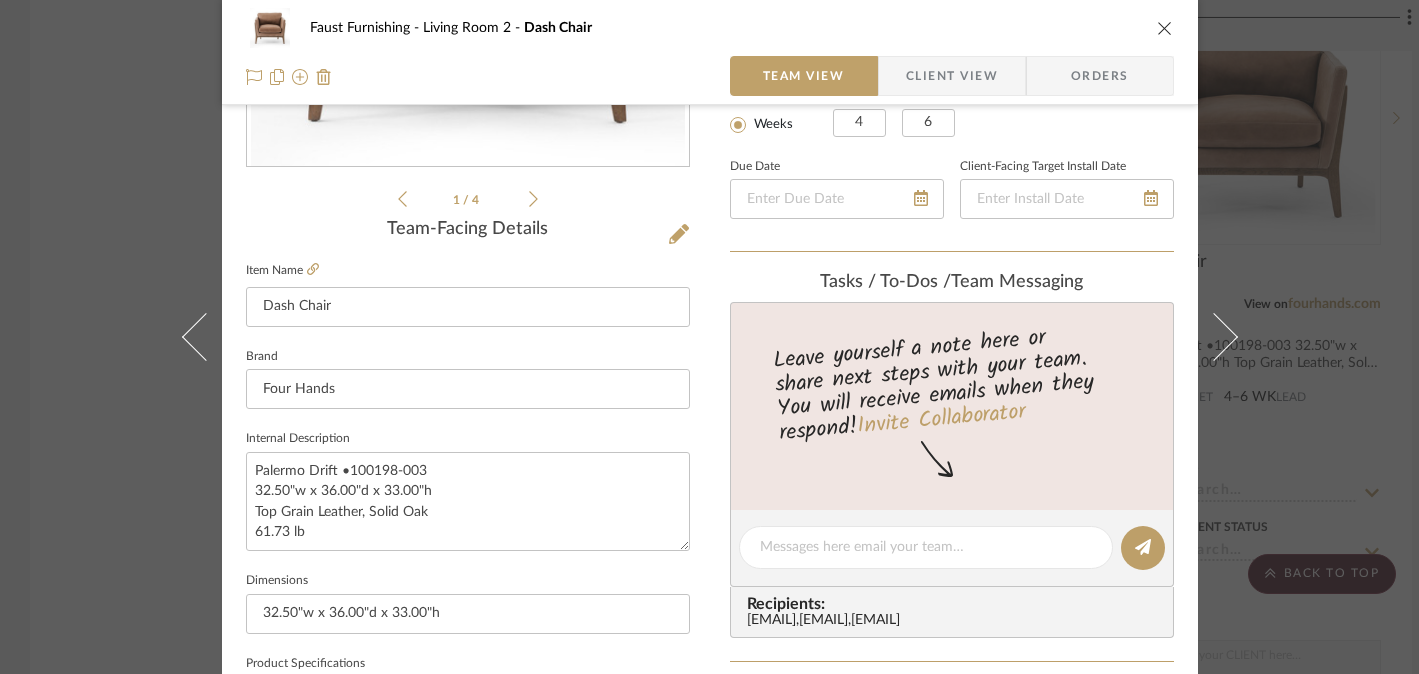 click on "Faust Furnishing Living Room 2 Dash Chair Team View Client View Orders 1 / 4  Team-Facing Details   Item Name  Dash Chair  Brand  Four Hands  Internal Description  Palermo Drift •100198-003
32.50"w x 36.00"d x 33.00"h
Top Grain Leather, Solid Oak
61.73 lb  Dimensions  32.50"w x 36.00"d x 33.00"h  Product Specifications   Reference Price   Reference Price Type  DNET  Item Costs   View Budget   Markup %  (Use "-X%" to discount) 30%  Unit Cost  $1,511.44  Cost Type  DNET  Client Unit Price  $1,964.87  Quantity  1  Unit Type  Each  Subtotal   $1,964.87   Tax %  0%  Total Tax   $0.00   Shipping Cost  $0.00  Ship. Markup %  0% Taxable  Total Shipping   $0.00  Total Client Price  $1,964.87  Your Cost  $1,511.44  Your Margin  $453.43  Content here copies to Client View - confirm visibility there.  Show in Client Dashboard  Bulk Manage Dashboard Settings  Include in Budget   View Budget  Team Status Internal Client Status  Lead Time  In Stock Weeks  Est. Min  4  Est. Max  6  Due Date  Tasks / To-Dos /  Recipients:" at bounding box center (709, 337) 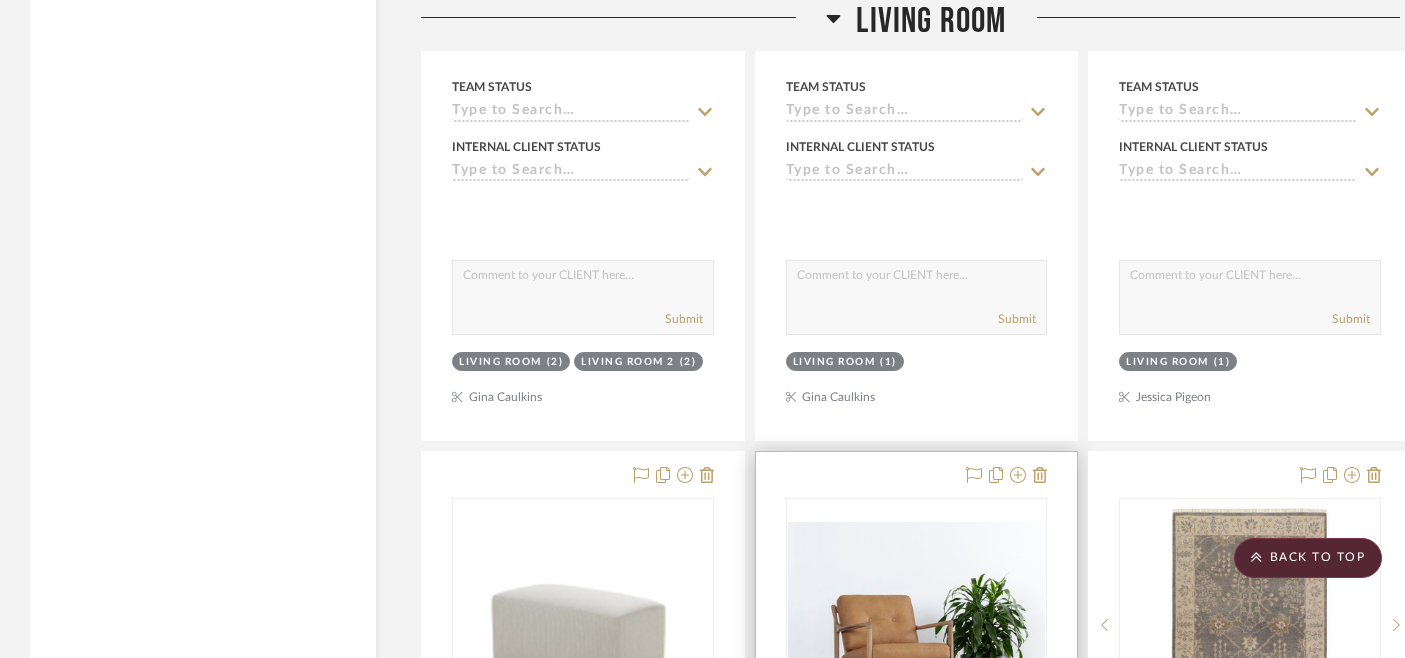 scroll, scrollTop: 5991, scrollLeft: 0, axis: vertical 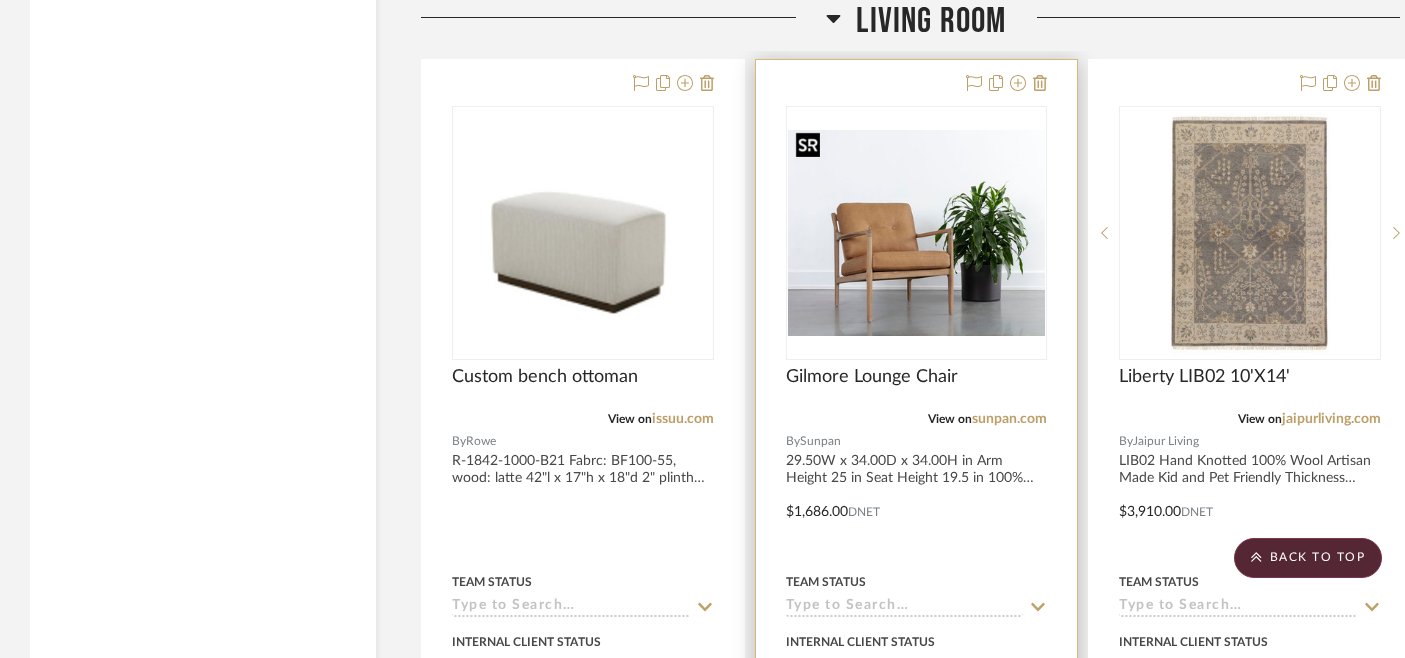 click at bounding box center [917, 233] 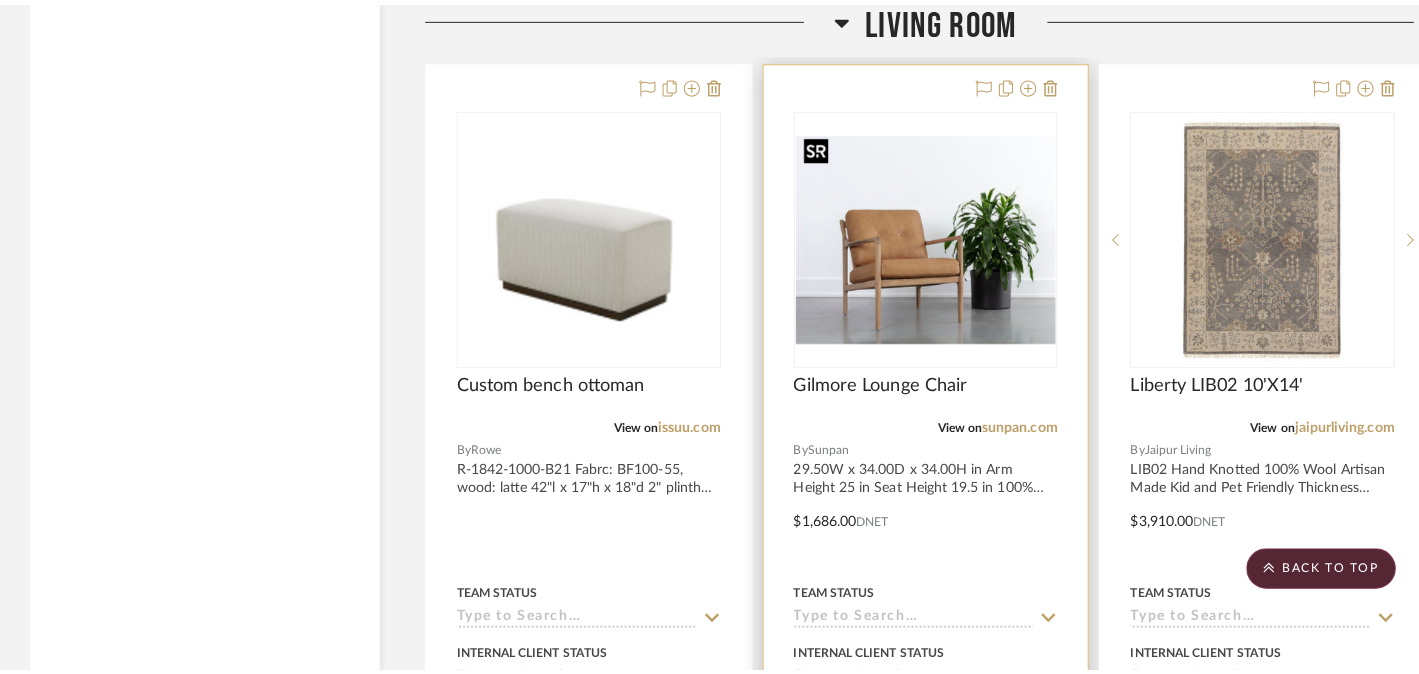 scroll, scrollTop: 0, scrollLeft: 0, axis: both 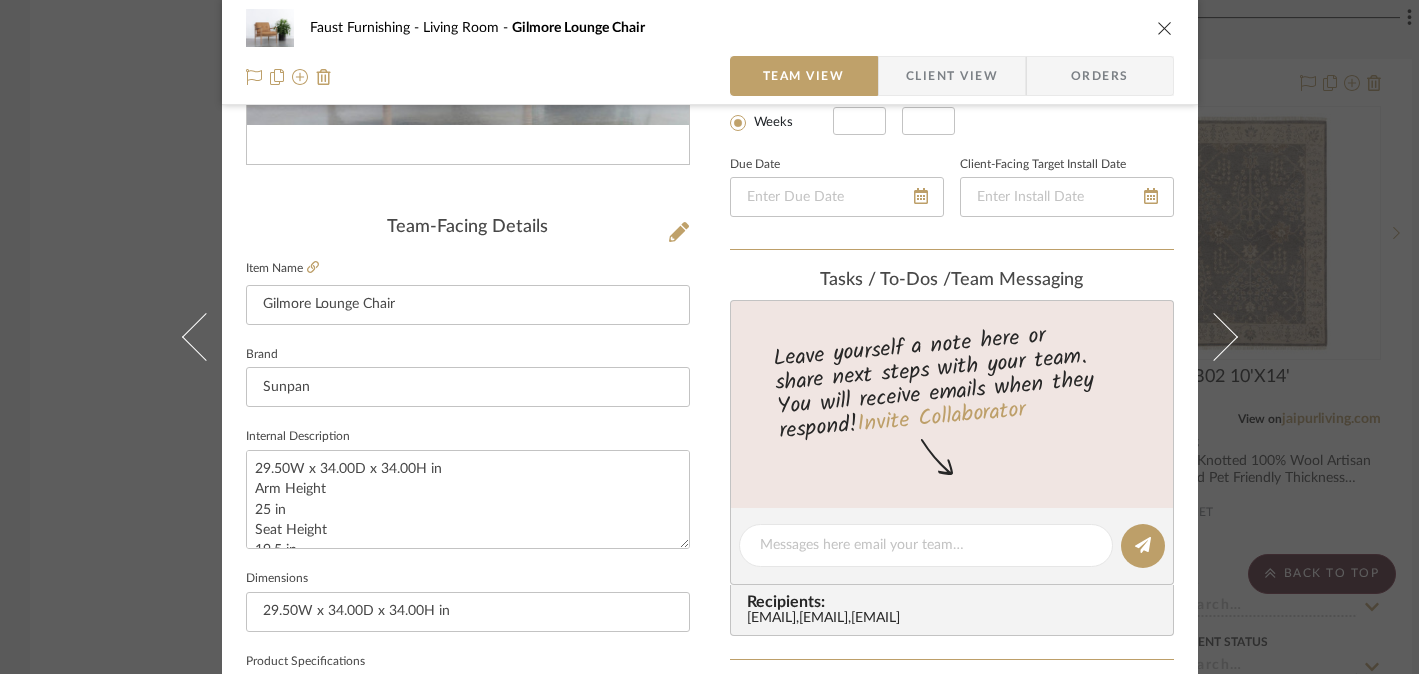 click on "Faust Furnishing Living Room Gilmore Lounge Chair Team View Client View Orders  Team-Facing Details   Item Name  Gilmore Lounge Chair  Brand  Sunpan  Internal Description  29.50W x 34.00D x 34.00H in
Arm Height
25 in
Seat Height
19.5 in
100% Bovine Leather
leather: sahara camel
Natural Grain Leather / Aniline / Solid Oak Wood Frame and Legs, brass detail
Retail $2248  Dimensions  29.50W x 34.00D x 34.00H in  Product Specifications   Reference Price   Reference Price Type  DNET  Item Costs   View Budget   Markup %  (Use "-X%" to discount) 30%  Unit Cost  $1,686.00  Cost Type  DNET  Client Unit Price  $2,191.80  Quantity  1  Unit Type  Each  Subtotal   $2,191.80   Tax %  0%  Total Tax   $0.00   Shipping Cost  $0.00  Ship. Markup %  0% Taxable  Total Shipping   $0.00  Total Client Price  $2,191.80  Your Cost  $1,686.00  Your Margin  $505.80  Content here copies to Client View - confirm visibility there.  Show in Client Dashboard  Bulk Manage Dashboard Settings  Include in Budget   View Budget  Team Status Weeks" at bounding box center (709, 337) 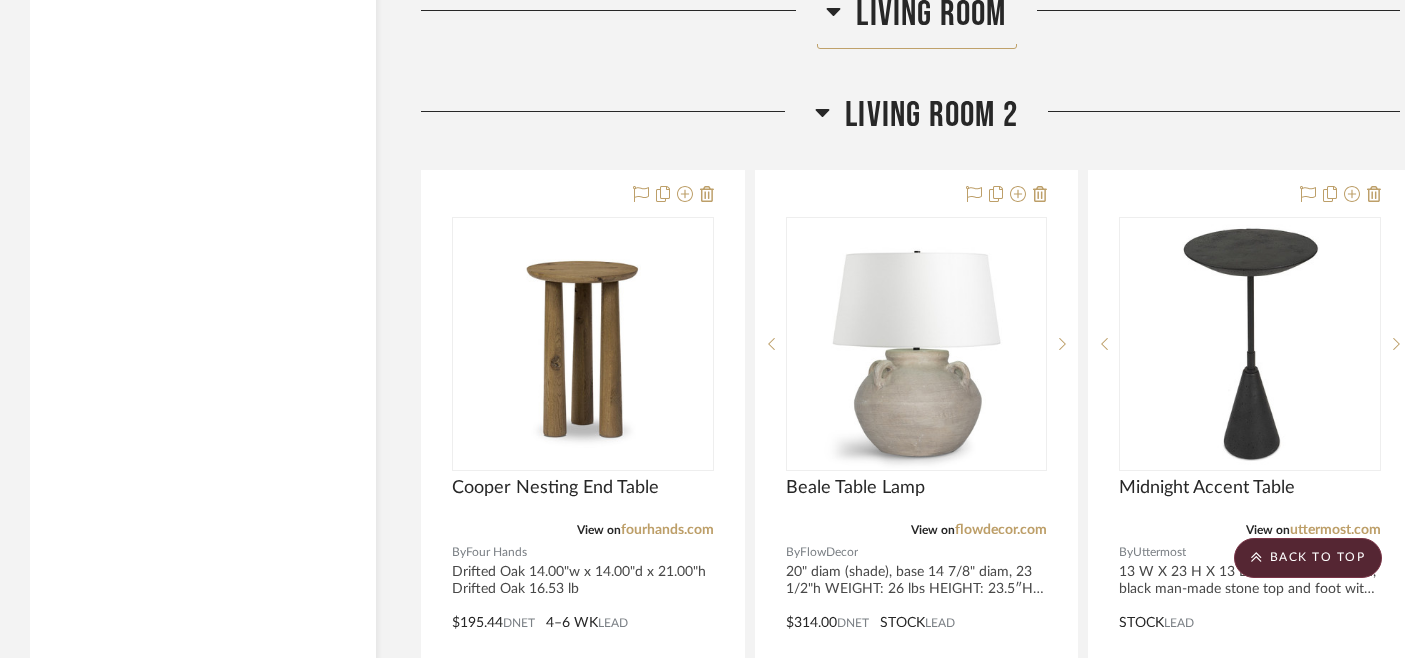scroll, scrollTop: 7831, scrollLeft: 0, axis: vertical 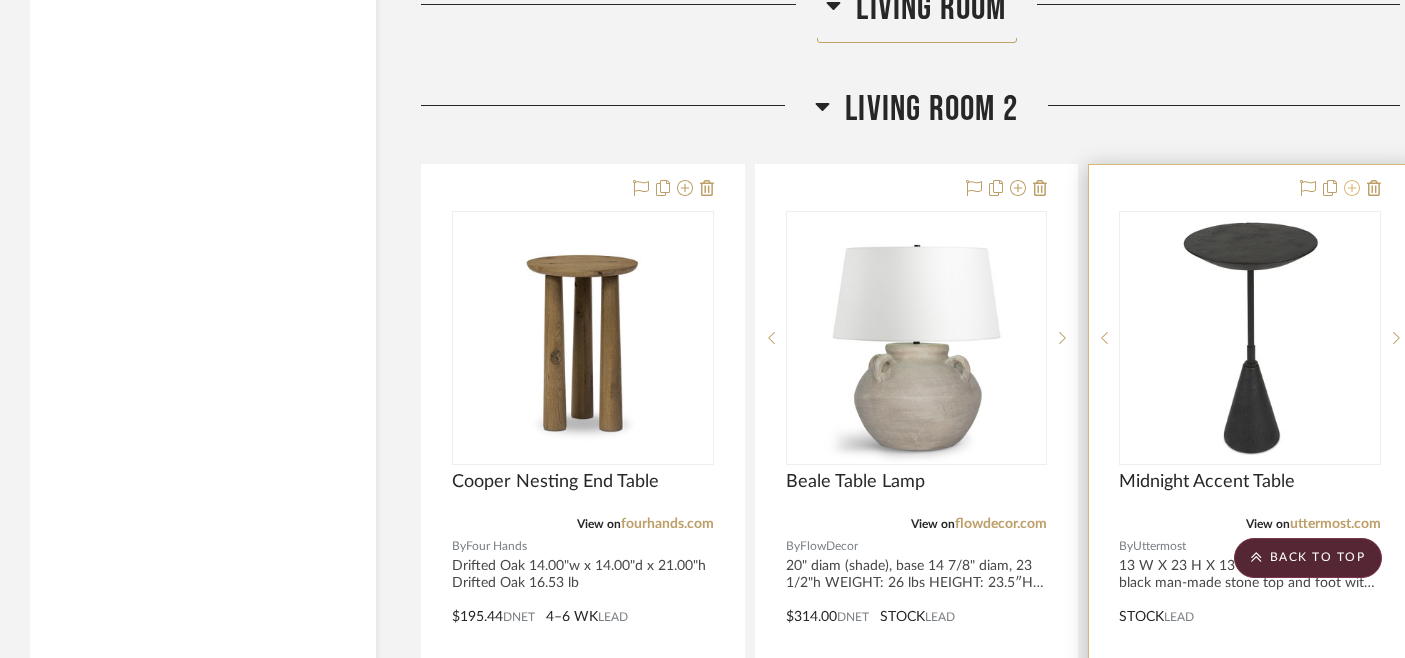 click 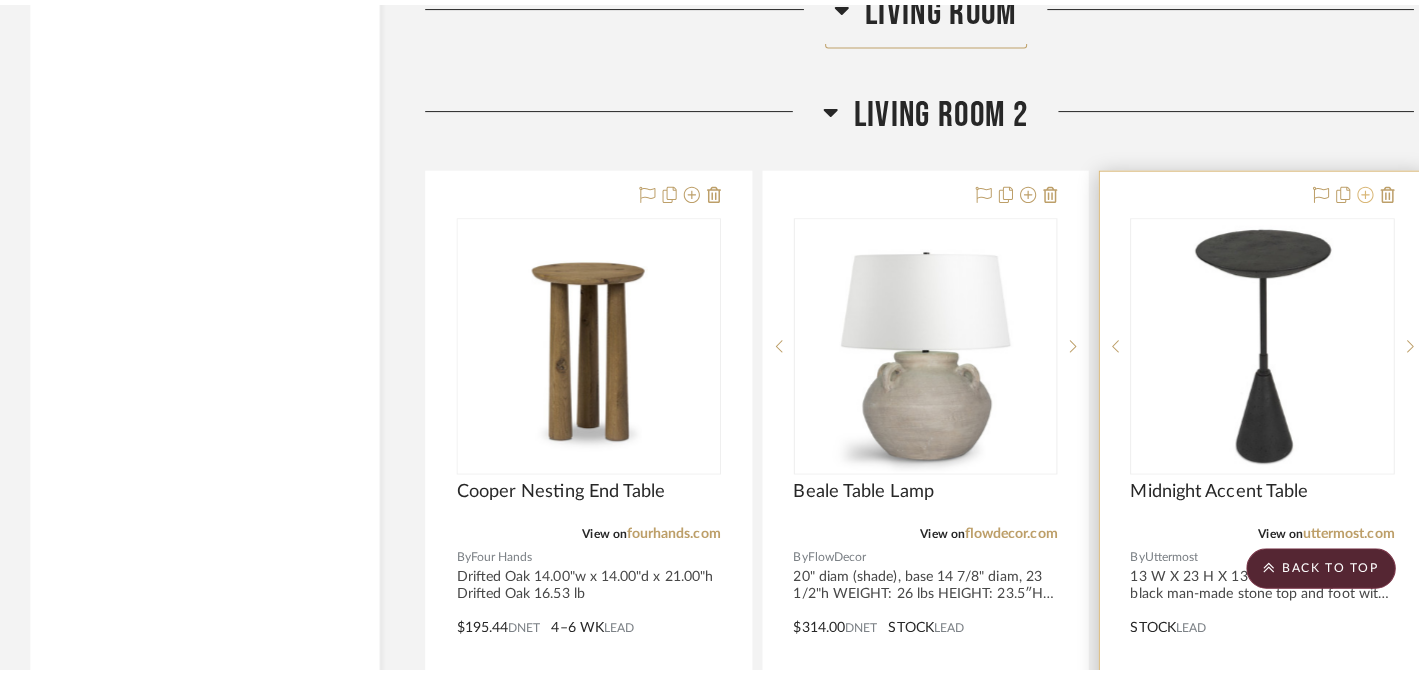 scroll, scrollTop: 0, scrollLeft: 0, axis: both 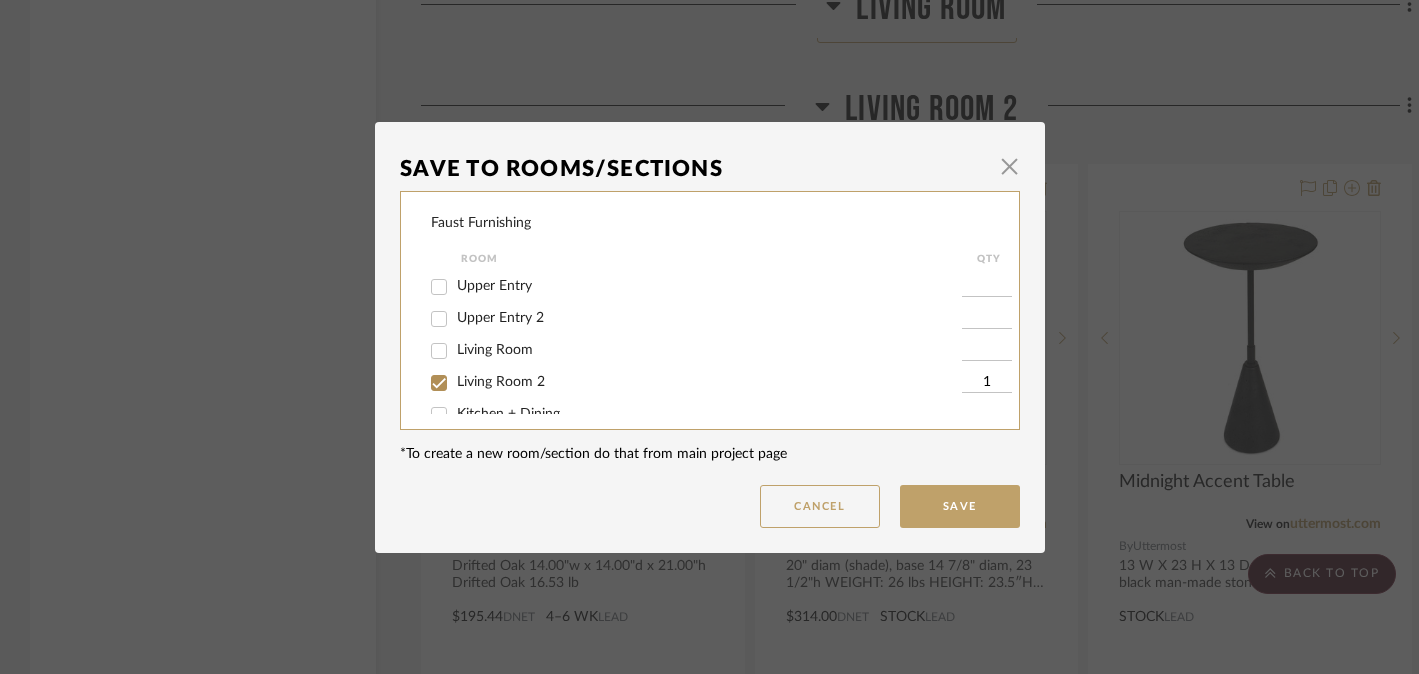 click on "Living Room 2" at bounding box center [501, 382] 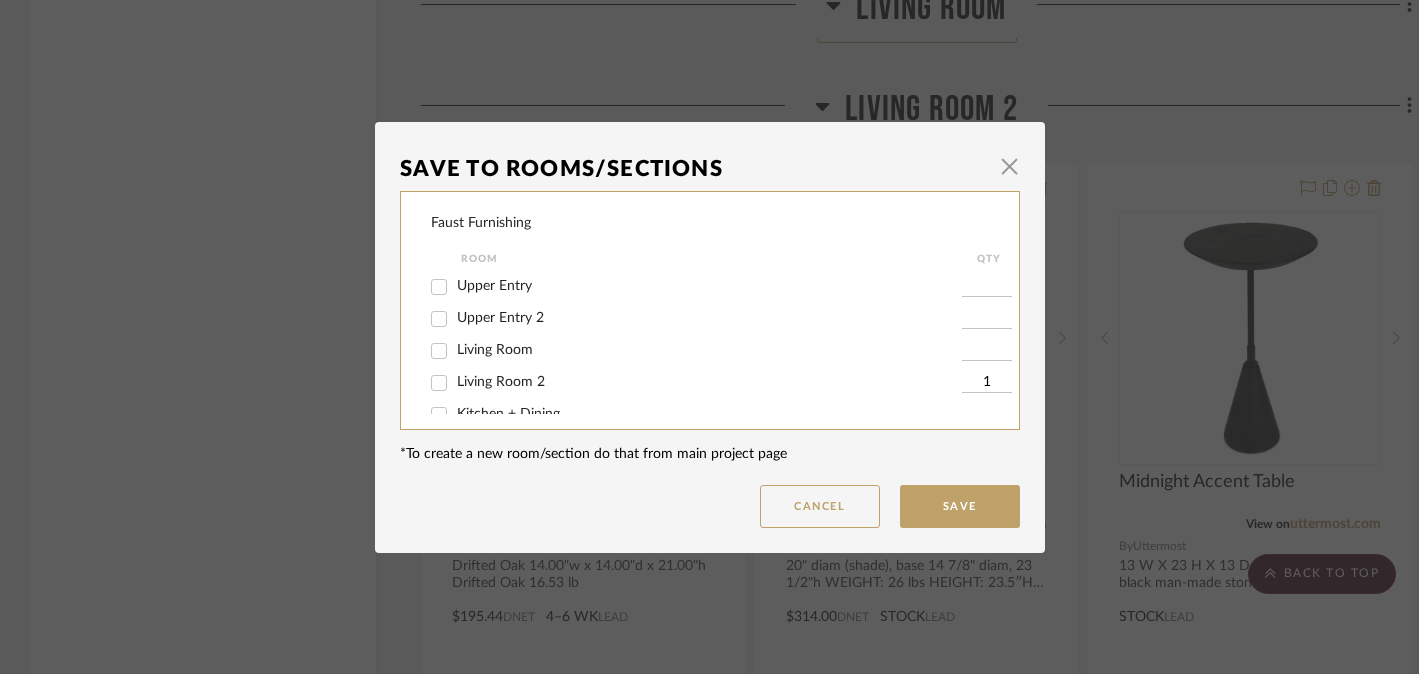 checkbox on "false" 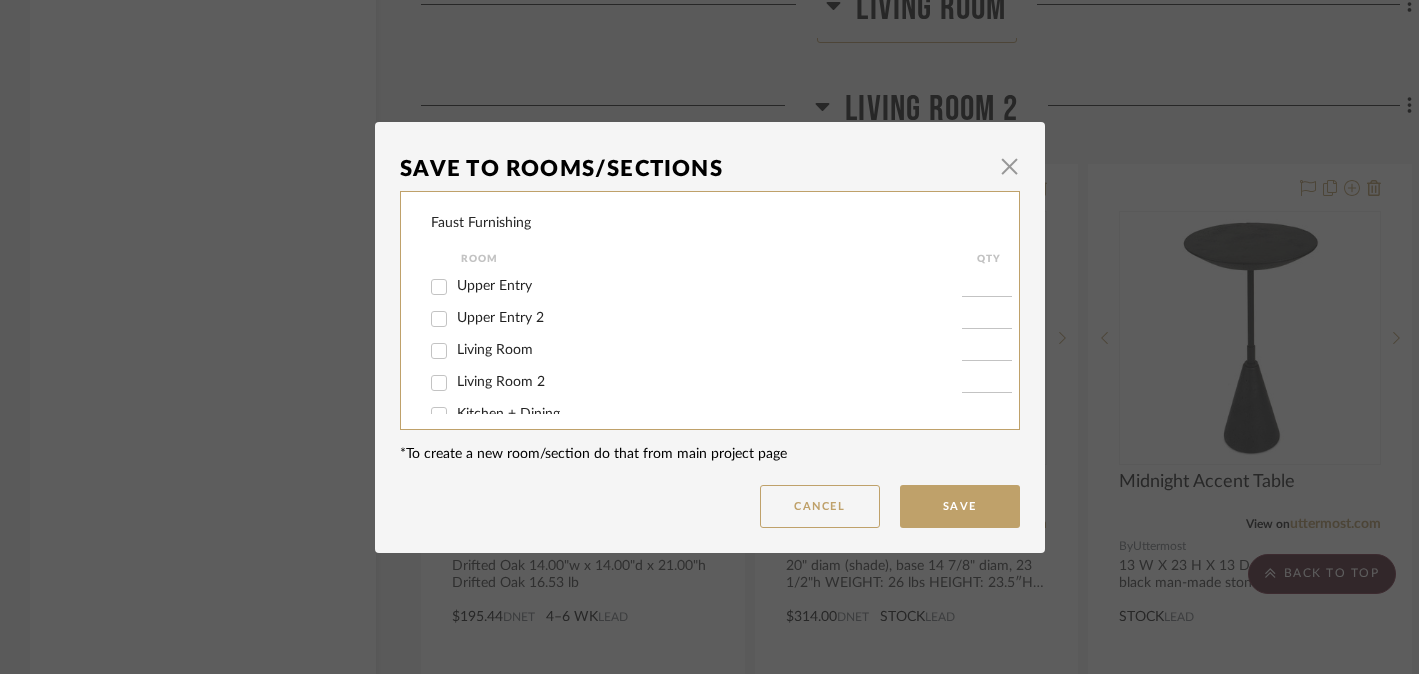click on "Living Room" at bounding box center [495, 350] 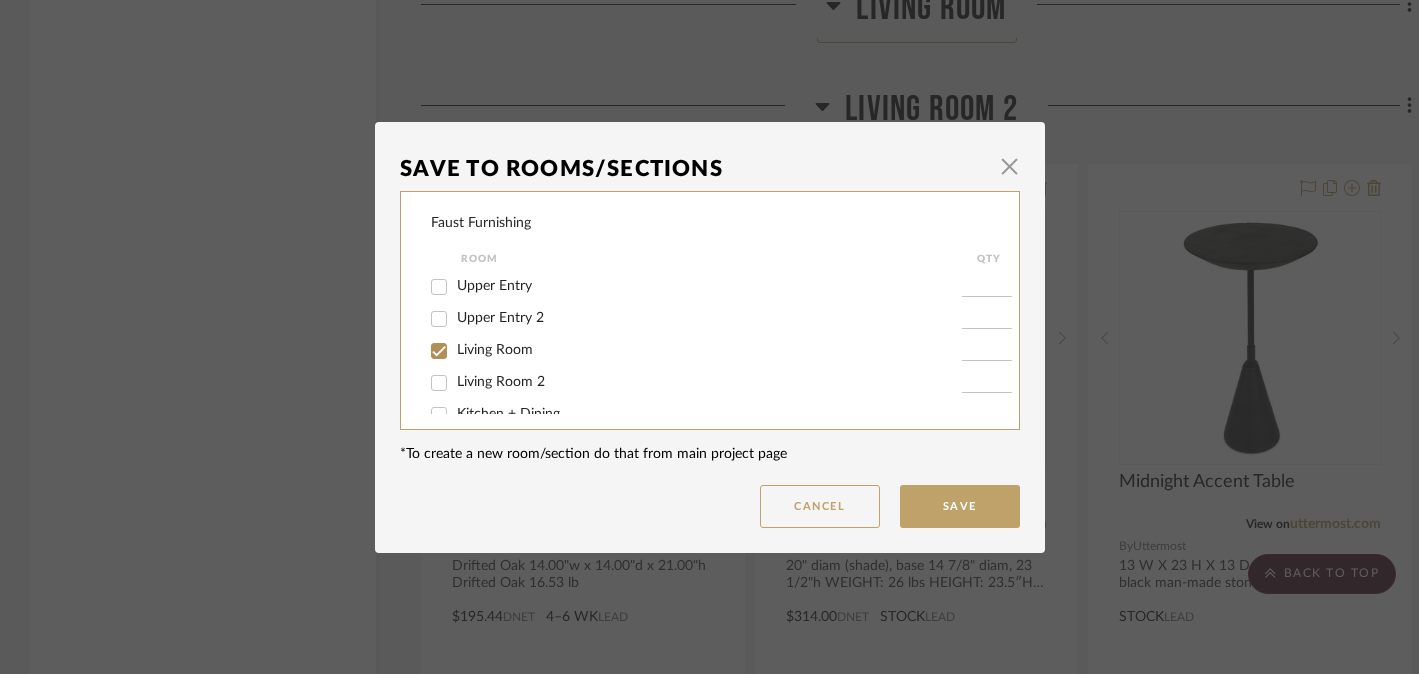 checkbox on "true" 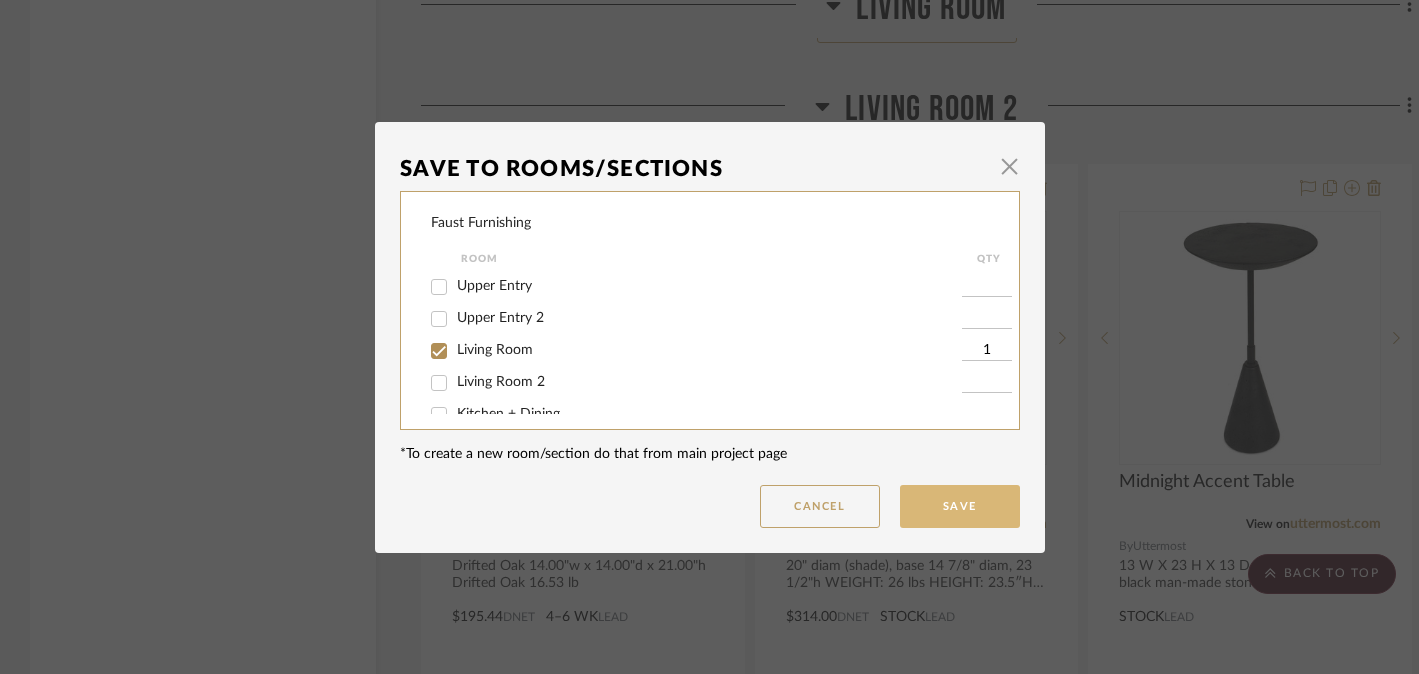 click on "Save" at bounding box center [960, 506] 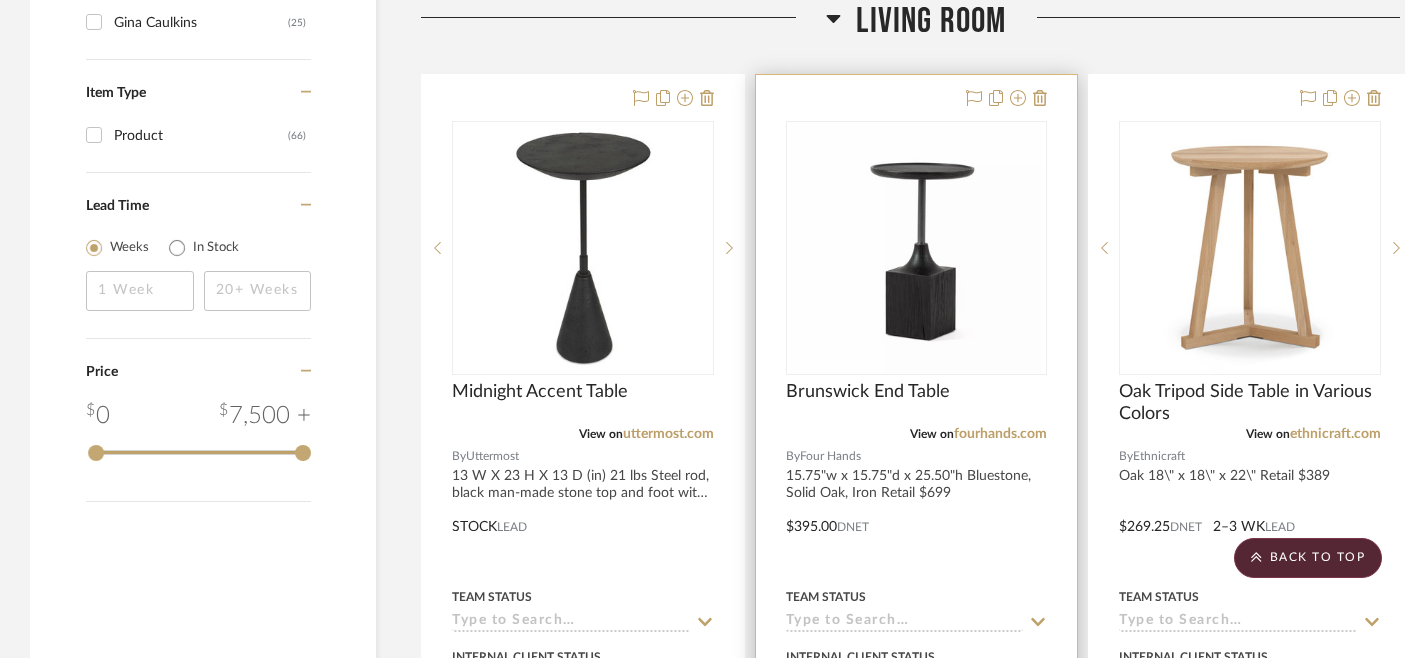 scroll, scrollTop: 2355, scrollLeft: 0, axis: vertical 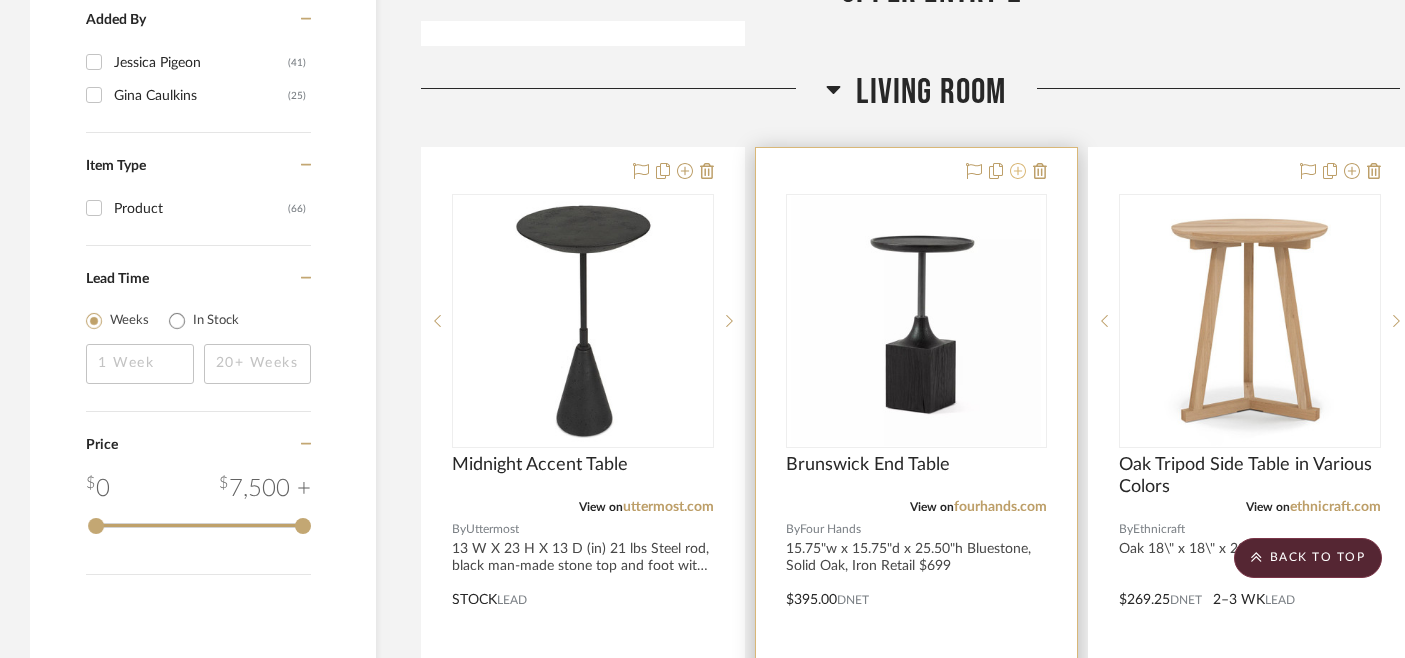click 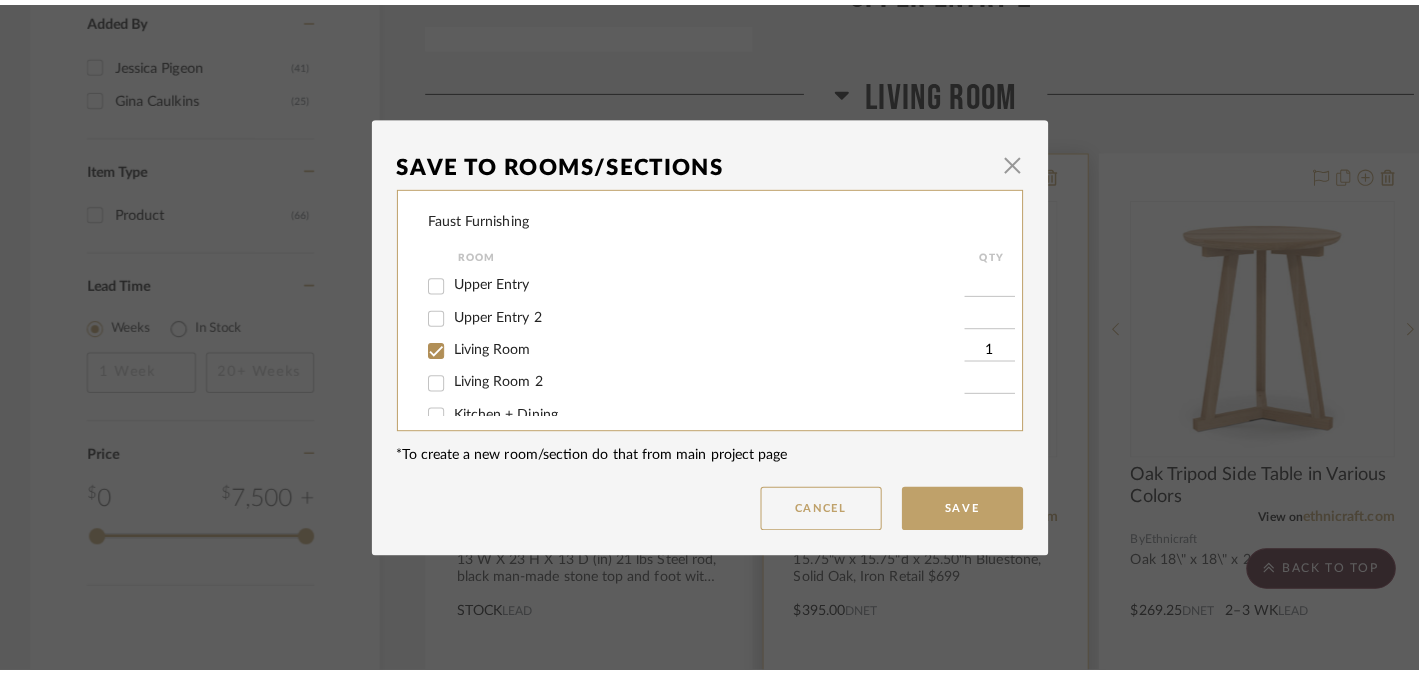 scroll, scrollTop: 0, scrollLeft: 0, axis: both 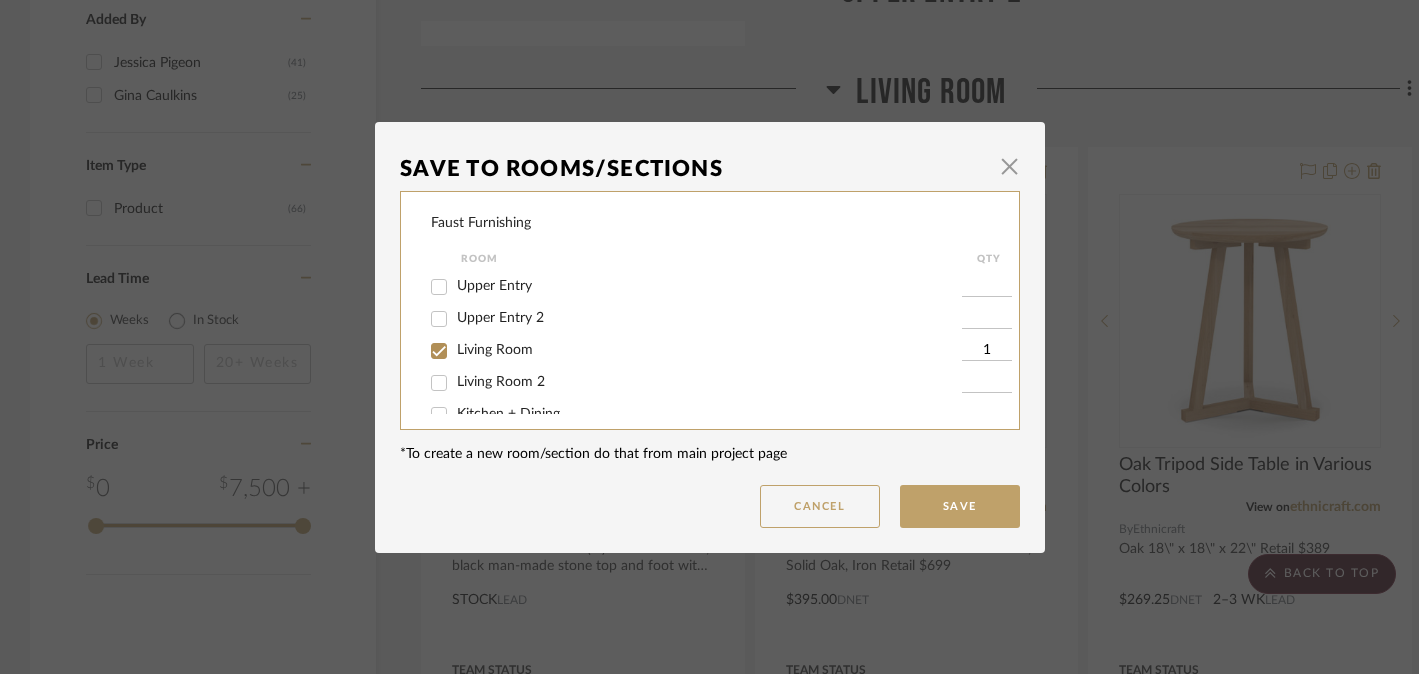 click on "Living Room" at bounding box center [495, 350] 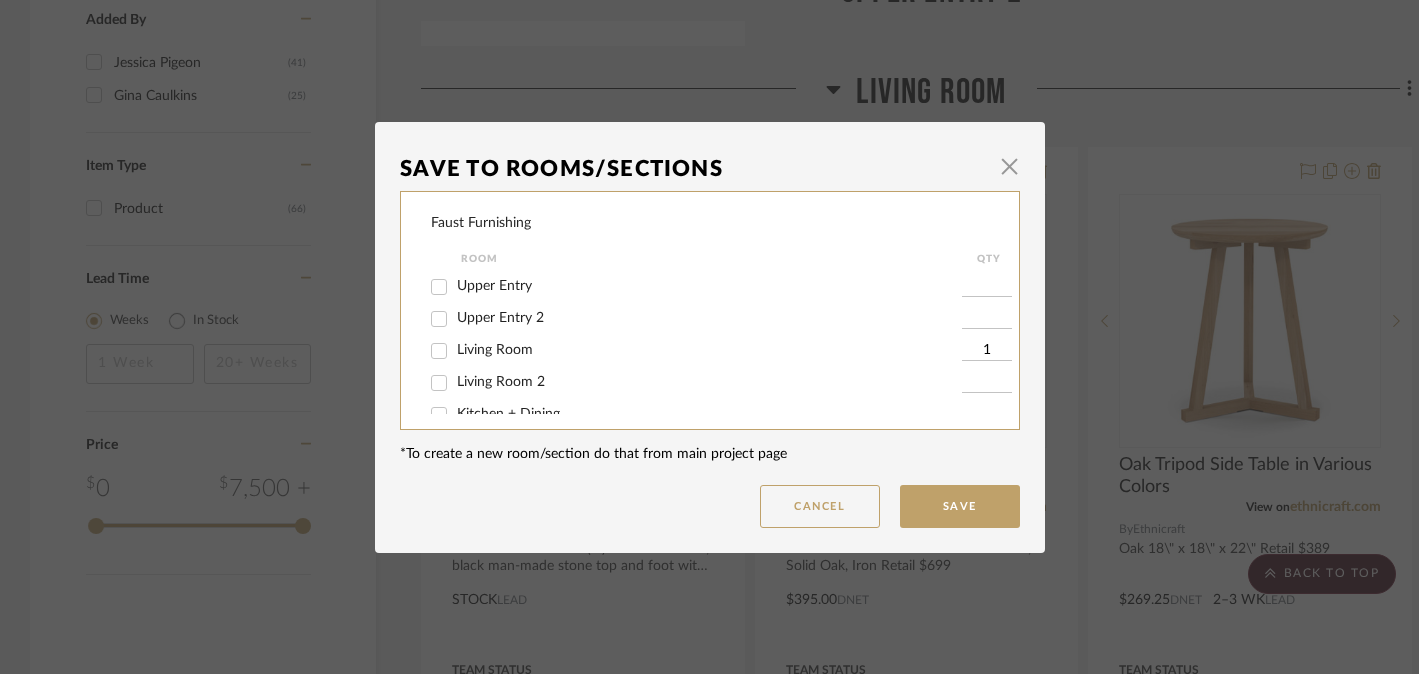 checkbox on "false" 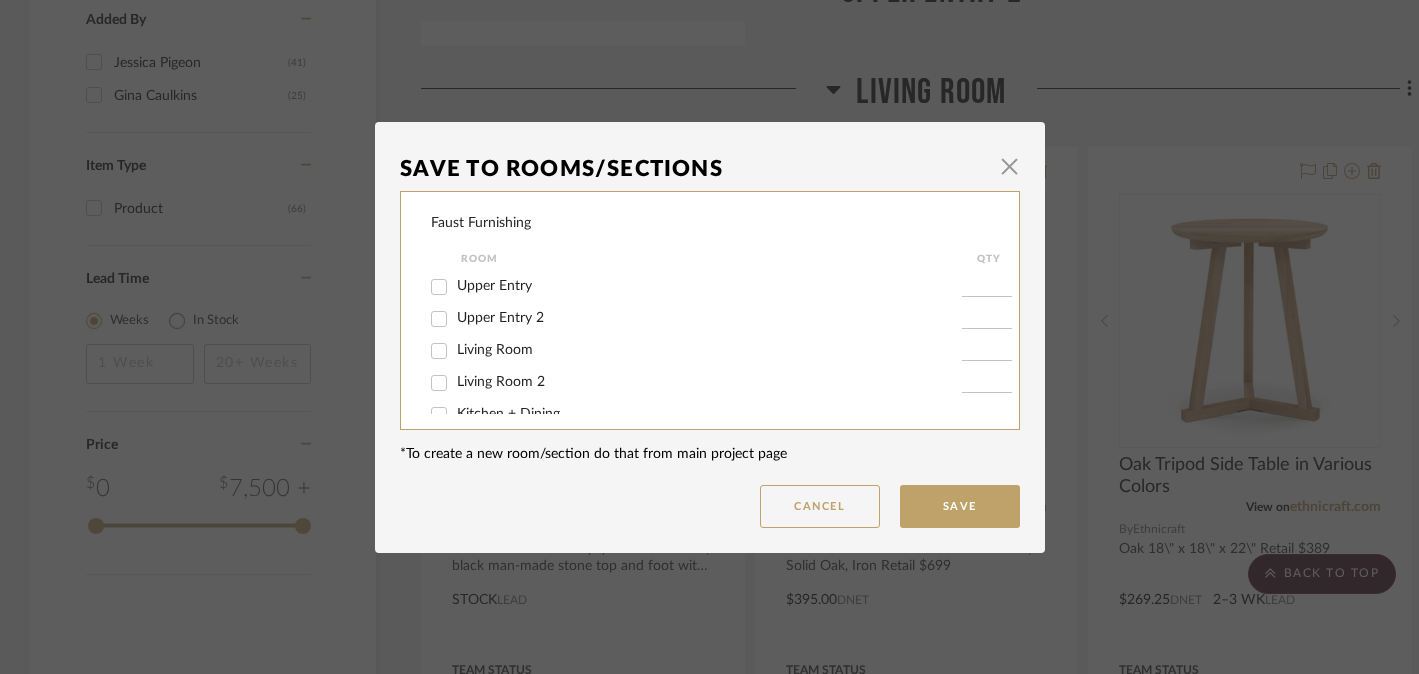 click on "Living Room 2" at bounding box center [501, 382] 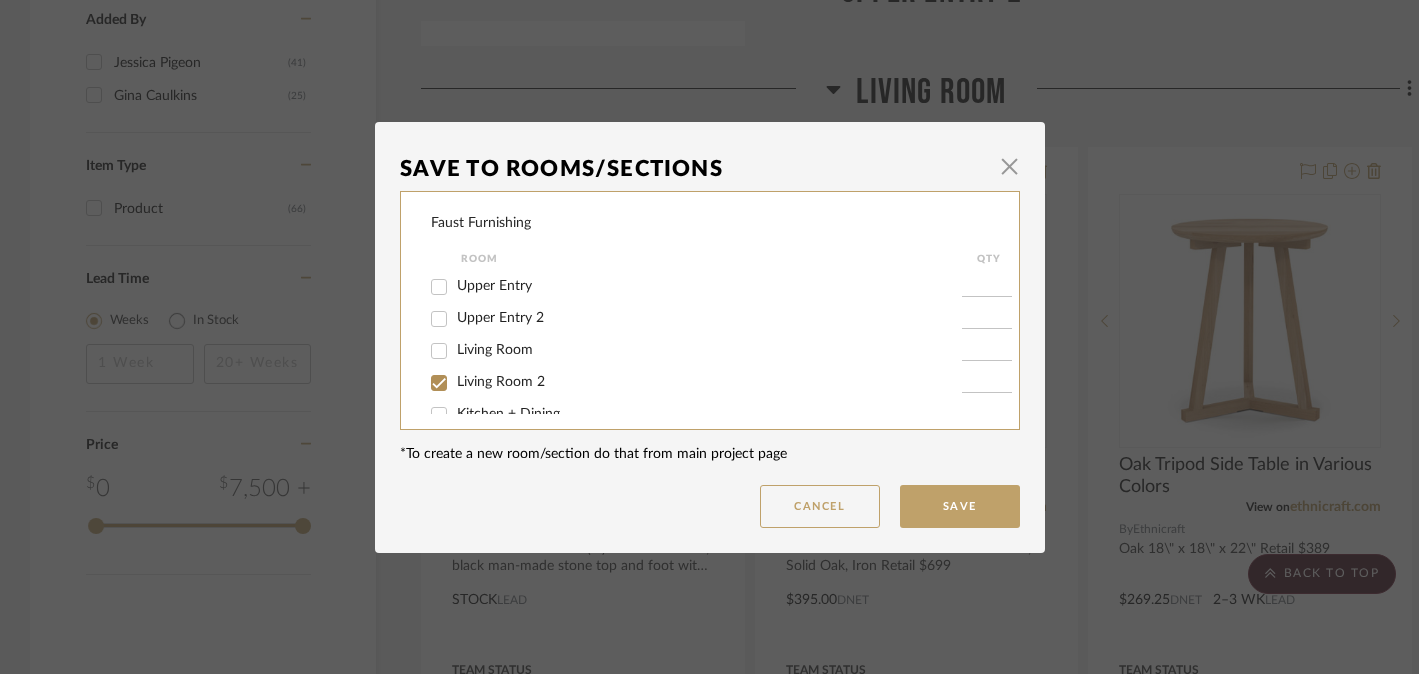 checkbox on "true" 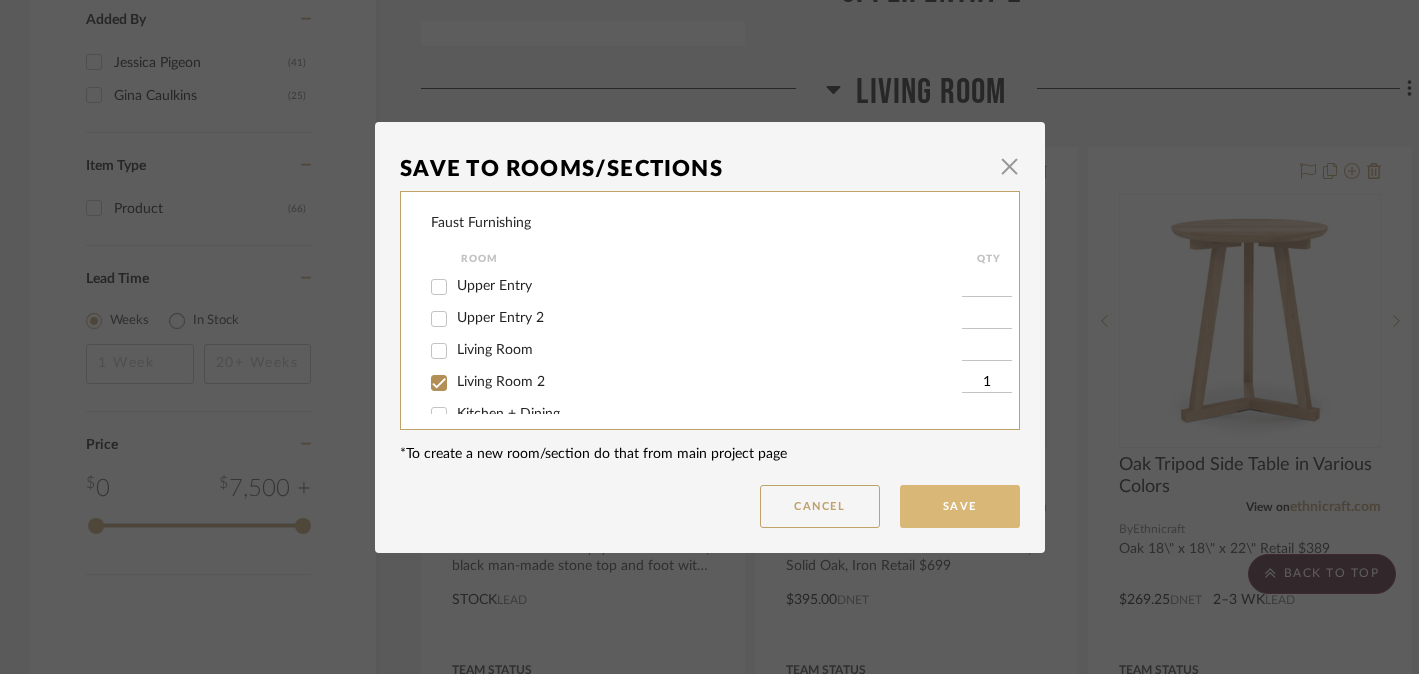 click on "Save" at bounding box center (960, 506) 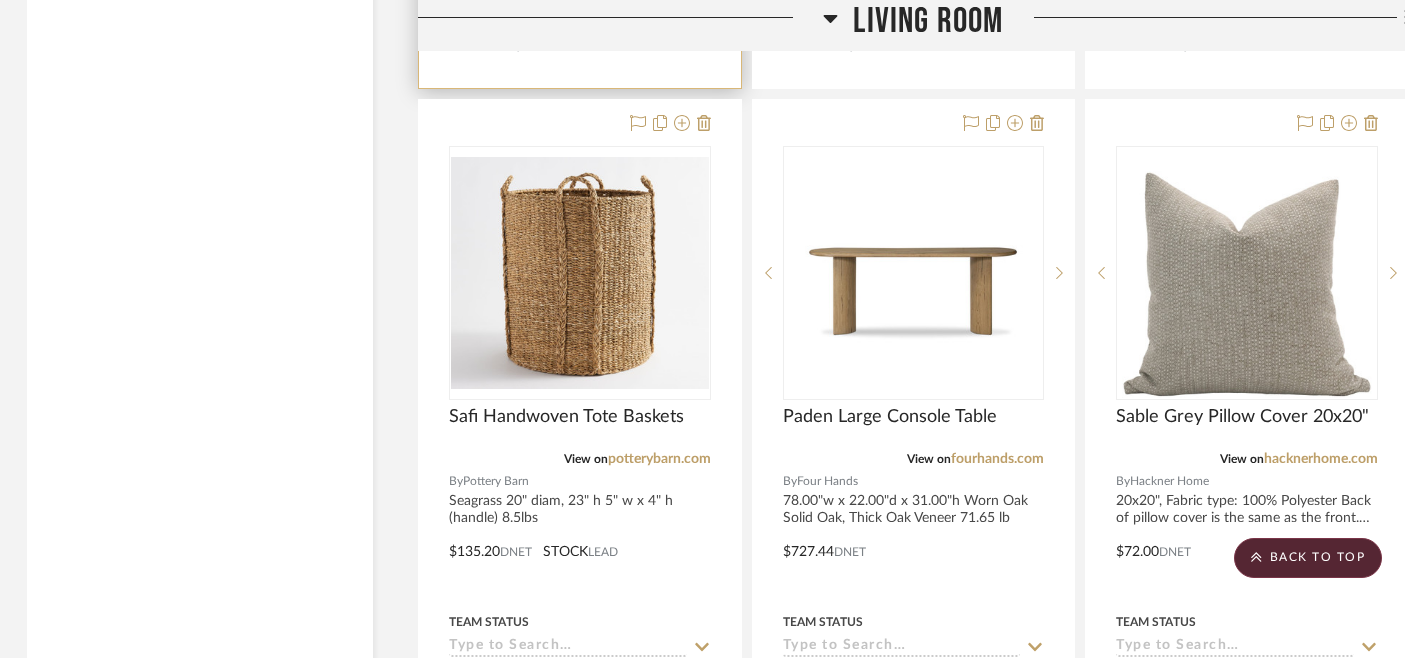 scroll, scrollTop: 3291, scrollLeft: 3, axis: both 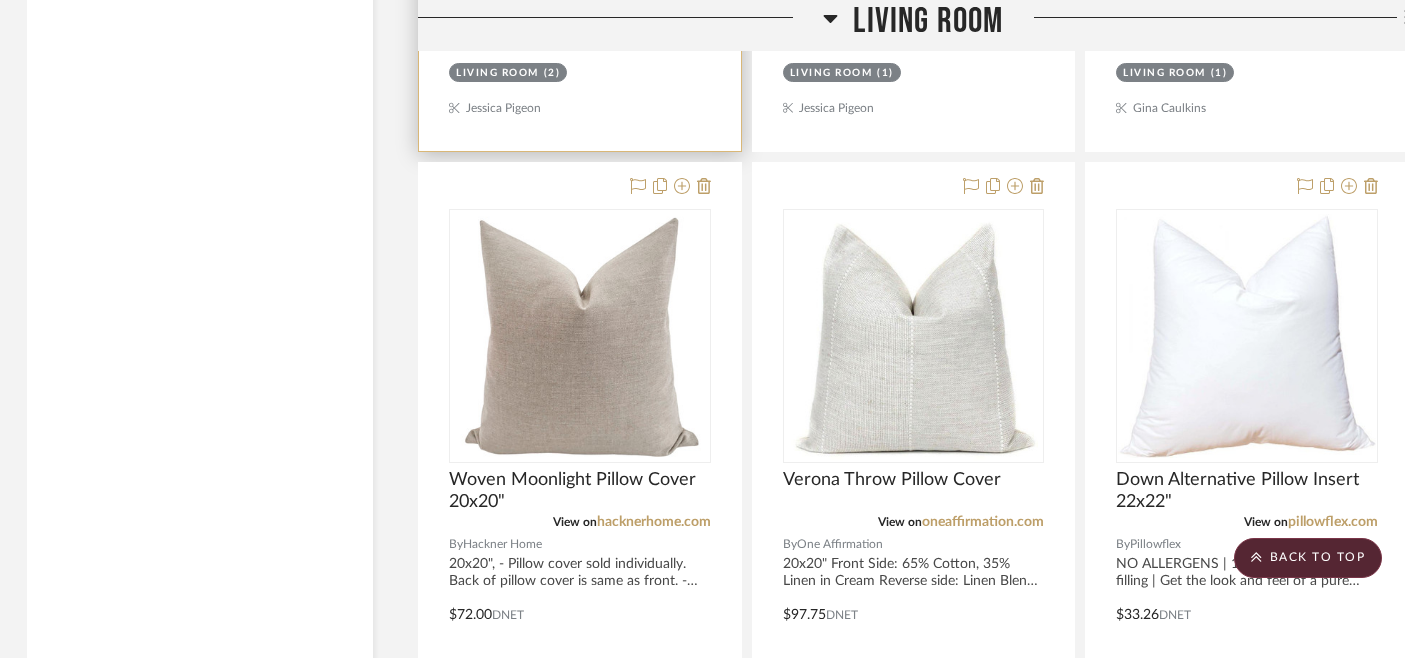 click at bounding box center [0, 0] 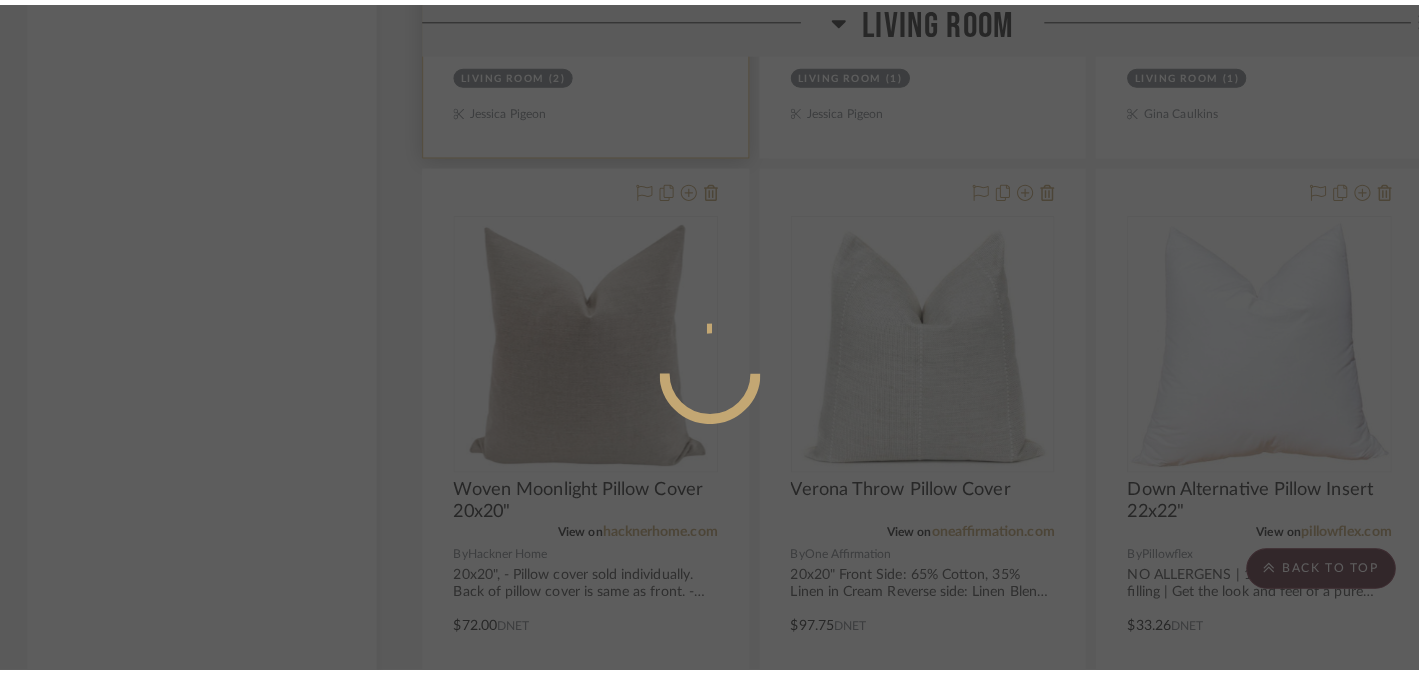 scroll, scrollTop: 0, scrollLeft: 0, axis: both 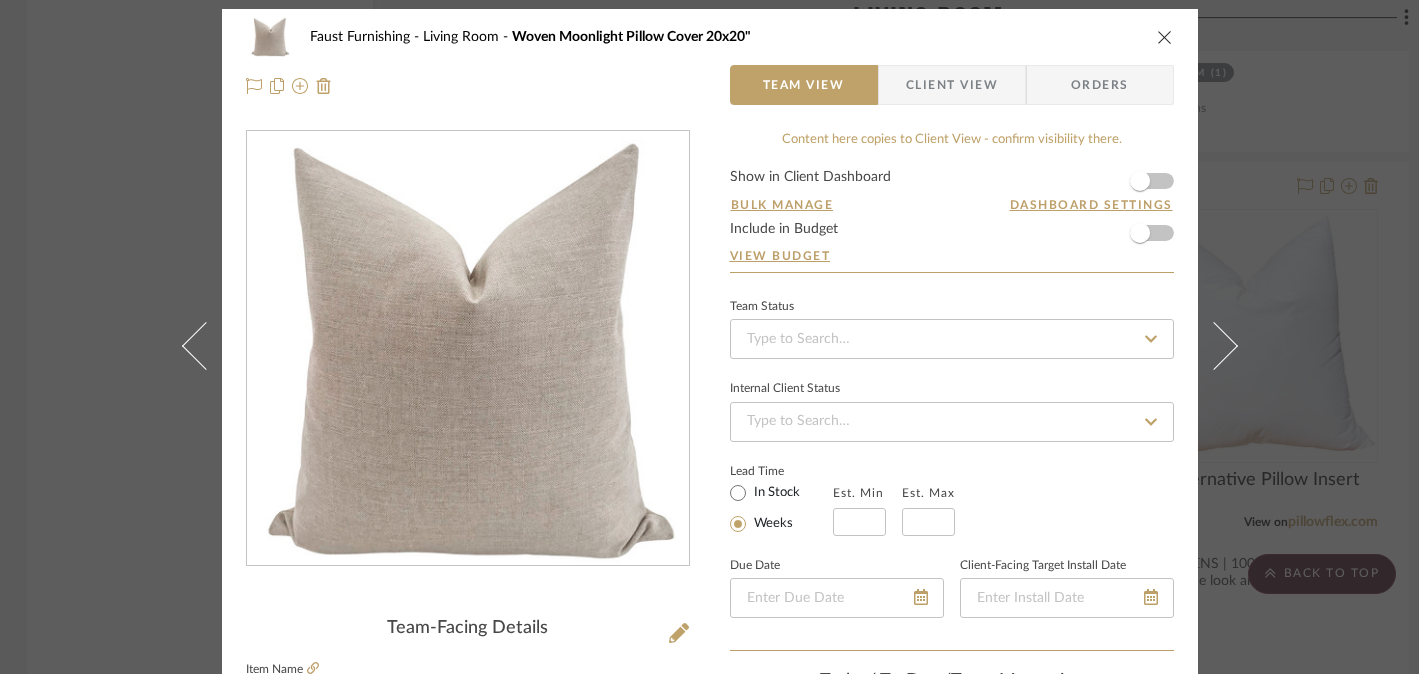 click on "Faust Furnishing Living Room Woven Moonlight Pillow Cover 20x20" Team View Client View Orders  Team-Facing Details   Item Name  Woven Moonlight Pillow Cover 20x20"  Brand  Hackner Home  Internal Description  20x20",
- Pillow cover sold individually.
Back of pillow cover is same as front.
- Woven in the USA: 94.4% Poly, 5.4% PCR Poly, 0.13% Nylon.
- Spot Clean.  Dimensions   Product Specifications   Reference Price   Reference Price Type  DNET  Item Costs   View Budget   Markup %  (Use "-X%" to discount) 30%  Unit Cost  $72.00  Cost Type  DNET  Client Unit Price  $93.60  Quantity  2  Unit Type  Each  Subtotal   $187.20   Tax %  0%  Total Tax   $0.00   Shipping Cost  $0.00  Ship. Markup %  0% Taxable  Total Shipping   $0.00  Total Client Price  $187.20  Your Cost  $144.00  Your Margin  $43.20  Content here copies to Client View - confirm visibility there.  Show in Client Dashboard  Bulk Manage Dashboard Settings  Include in Budget   View Budget  Team Status Internal Client Status  Lead Time  In Stock Weeks" at bounding box center (709, 337) 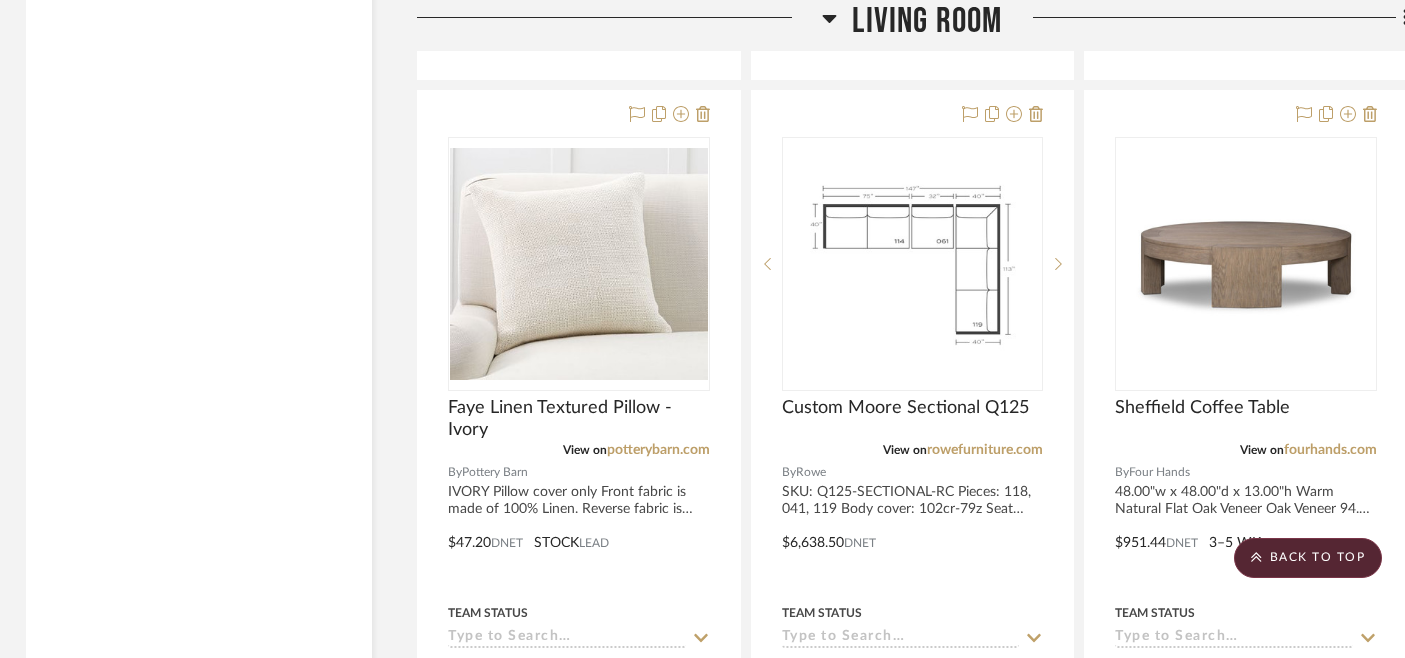 scroll, scrollTop: 5070, scrollLeft: 4, axis: both 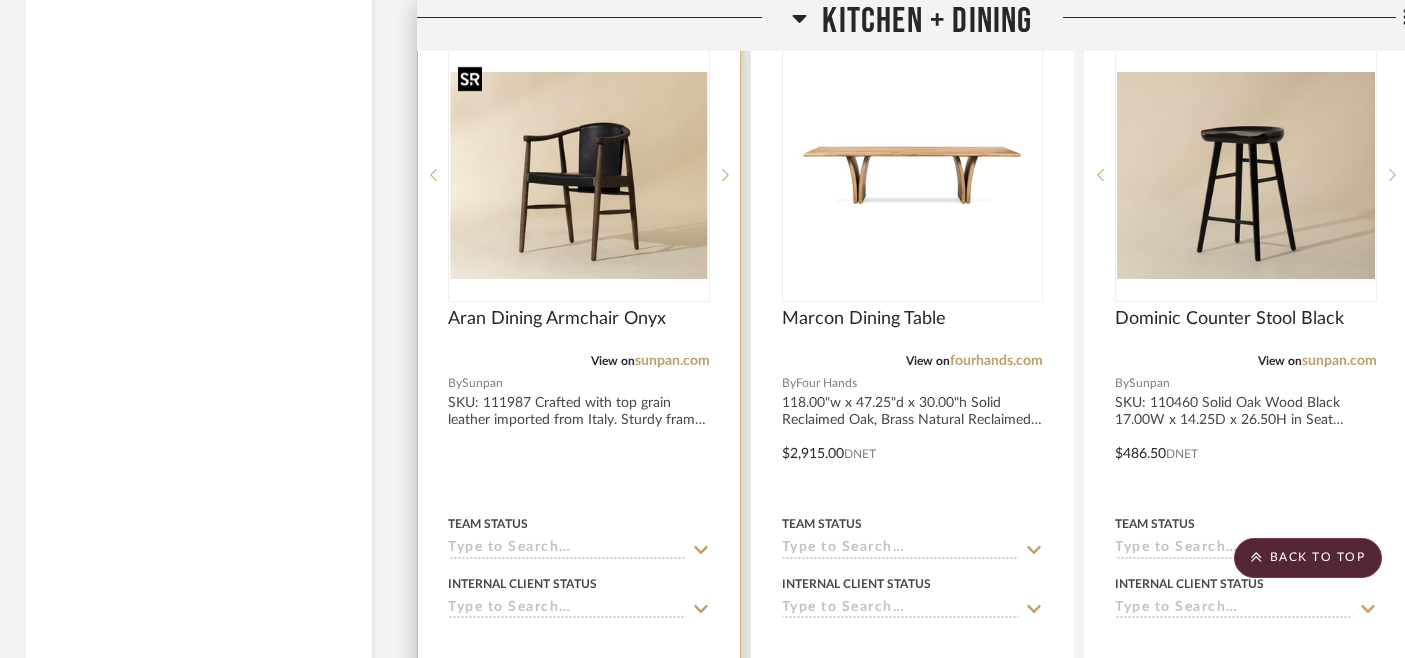 click at bounding box center (0, 0) 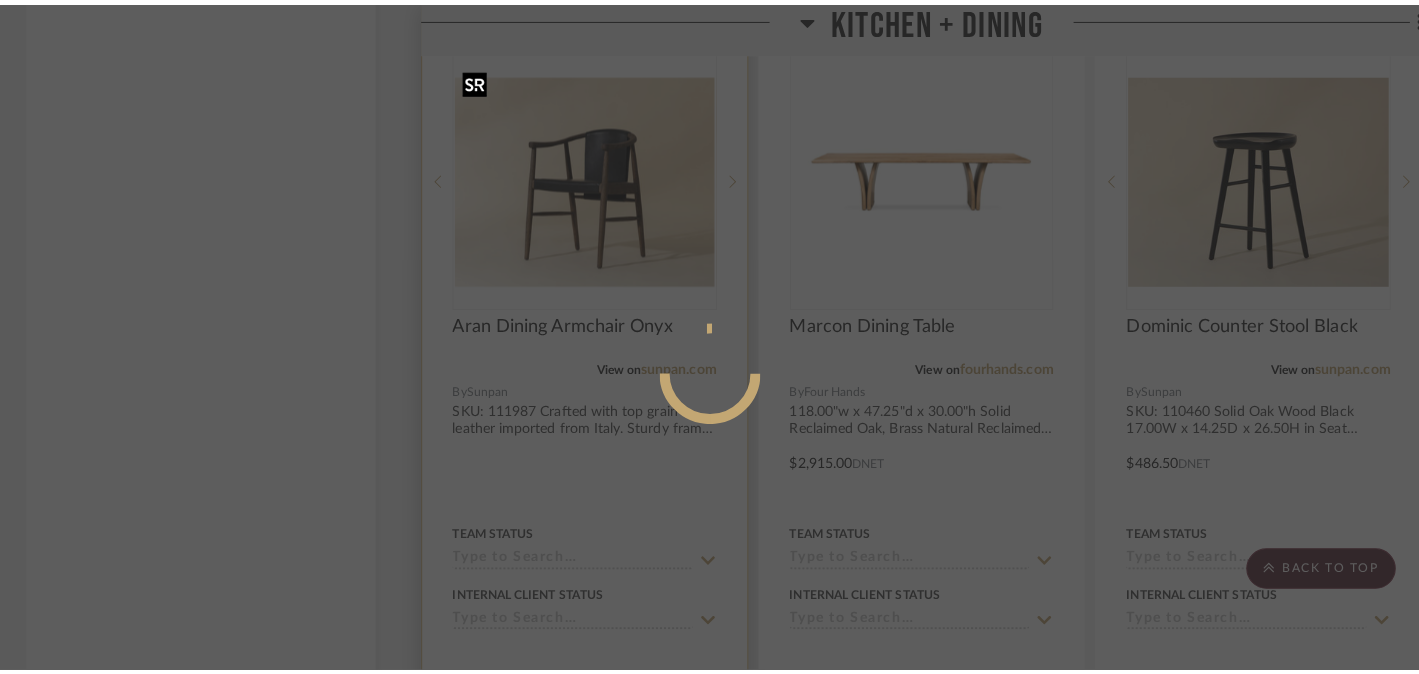 scroll, scrollTop: 0, scrollLeft: 0, axis: both 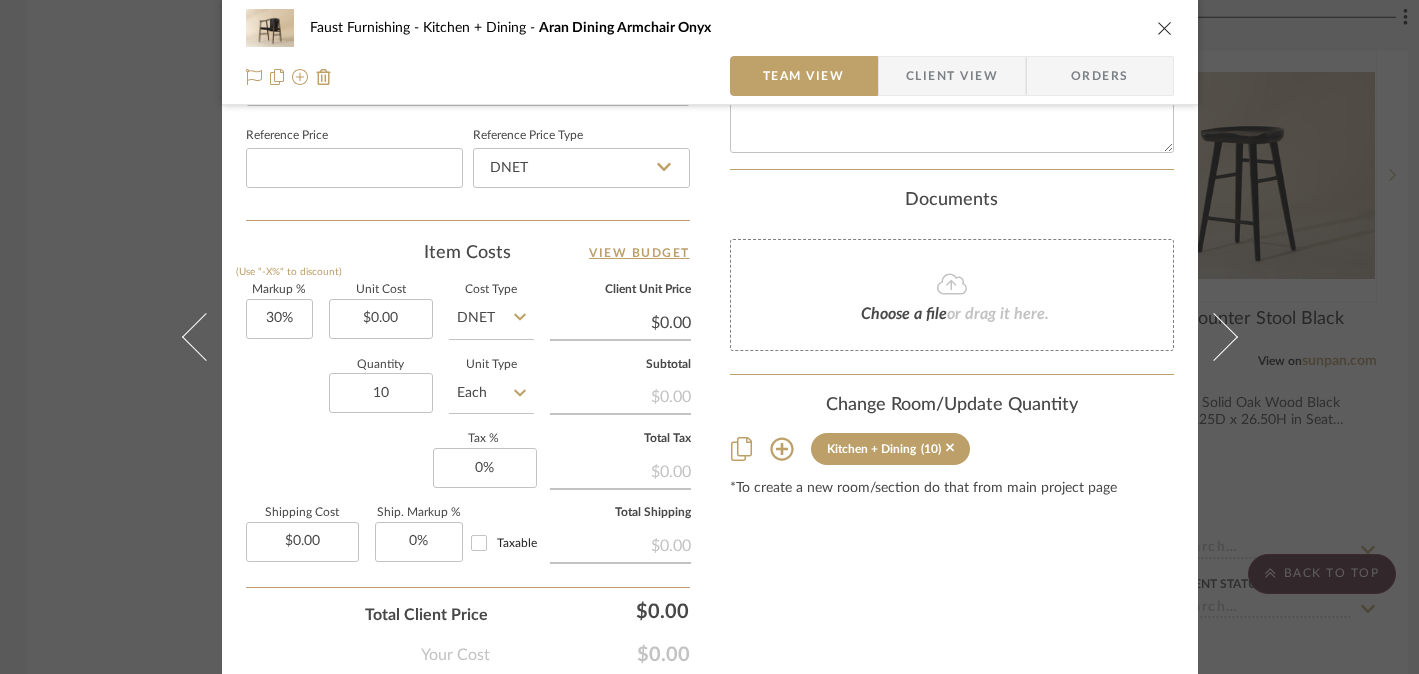 click on "Faust Furnishing Kitchen + Dining Aran Dining Armchair Onyx Team View Client View Orders 1 / 5  Team-Facing Details   Item Name  Aran Dining Armchair Onyx  Brand  Sunpan  Internal Description  SKU: 111987
Crafted with top grain leather imported from Italy.
Sturdy frame crafted from solid oak wood.
As wood is an organic, porous material, these pieces will contain natural variation of texture and may also exhibit fine indentations and cracks.
Wood pieces will also display a disparity of colour and grain, and visible knots and burls that add to the character of each piece.
Leather is a natural material. As such, colour variations, markings, wrinkles, grooves, and light scratches as appreciated characteristics.
No two pieces are alike.
Material	Leather
Material Content	100% Italian Bovine Leather
Overall Dimensions	21.75W x 21.75D x 30.00H in
Arm Height	27 in
Seat Height	18.75 in
Seat Width	17.25 in
Seat Depth	16.50 in
Carton Weight	27.00 lb
Net Weight	16.00 lb
Weight Capacity	280 lb  Dimensions  DNET  Markup %" at bounding box center (709, 337) 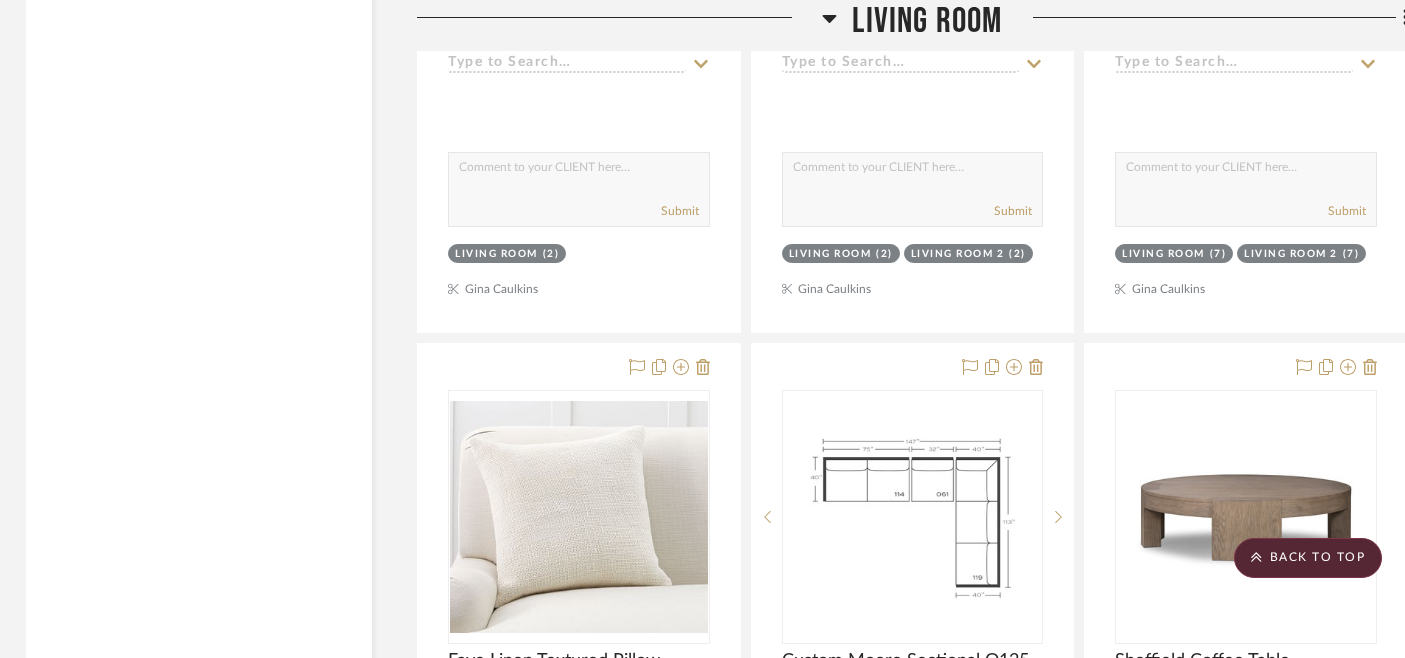 scroll, scrollTop: 3854, scrollLeft: 4, axis: both 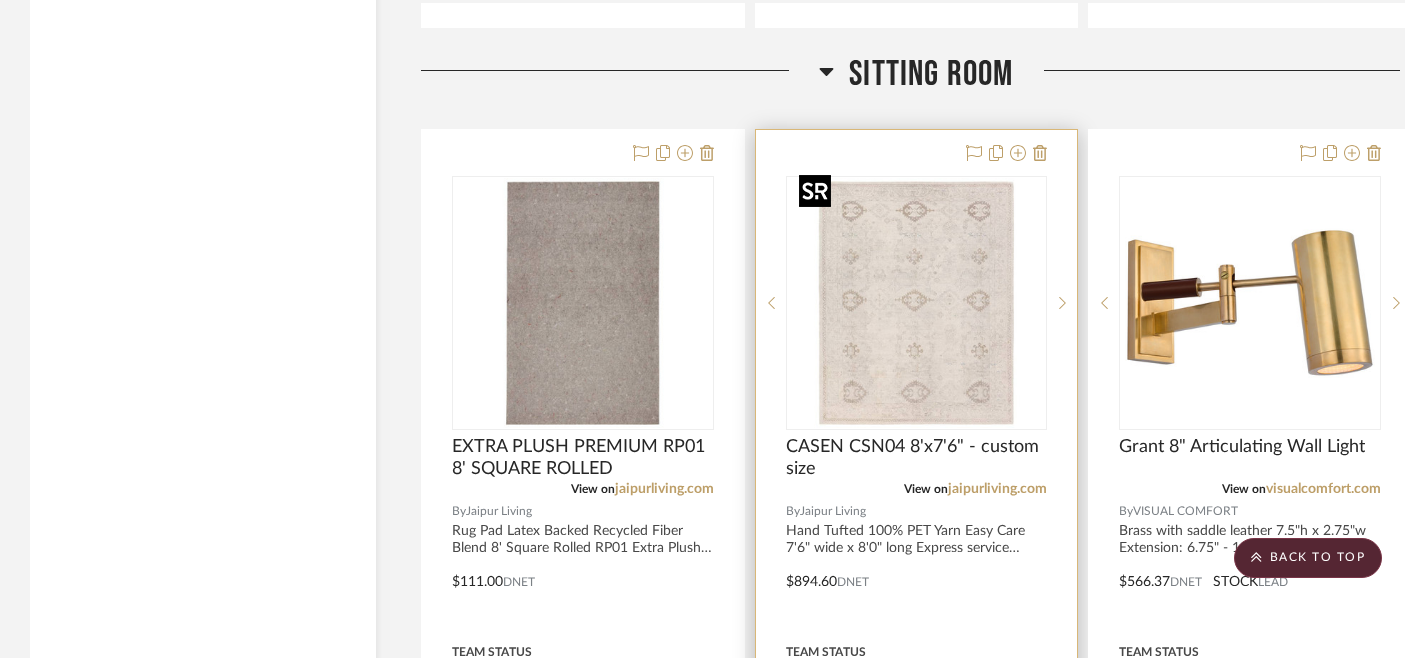 click at bounding box center (916, 303) 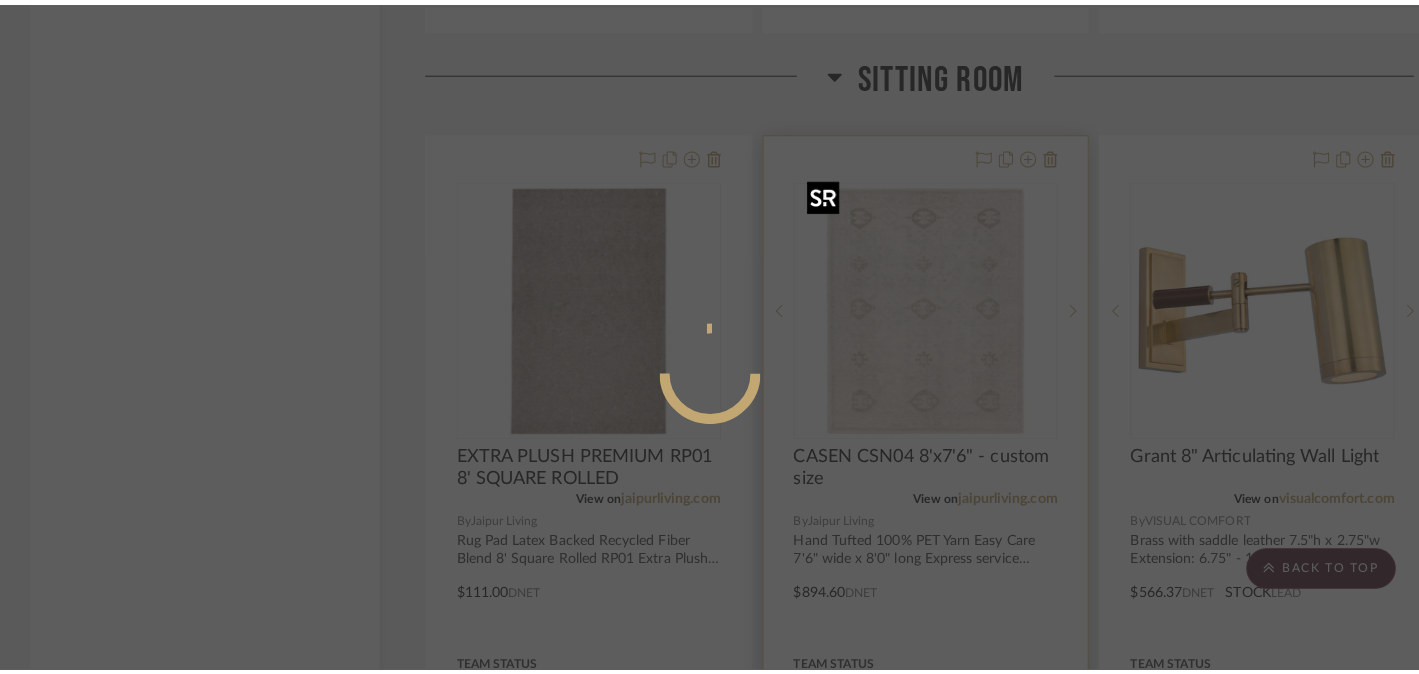 scroll, scrollTop: 0, scrollLeft: 0, axis: both 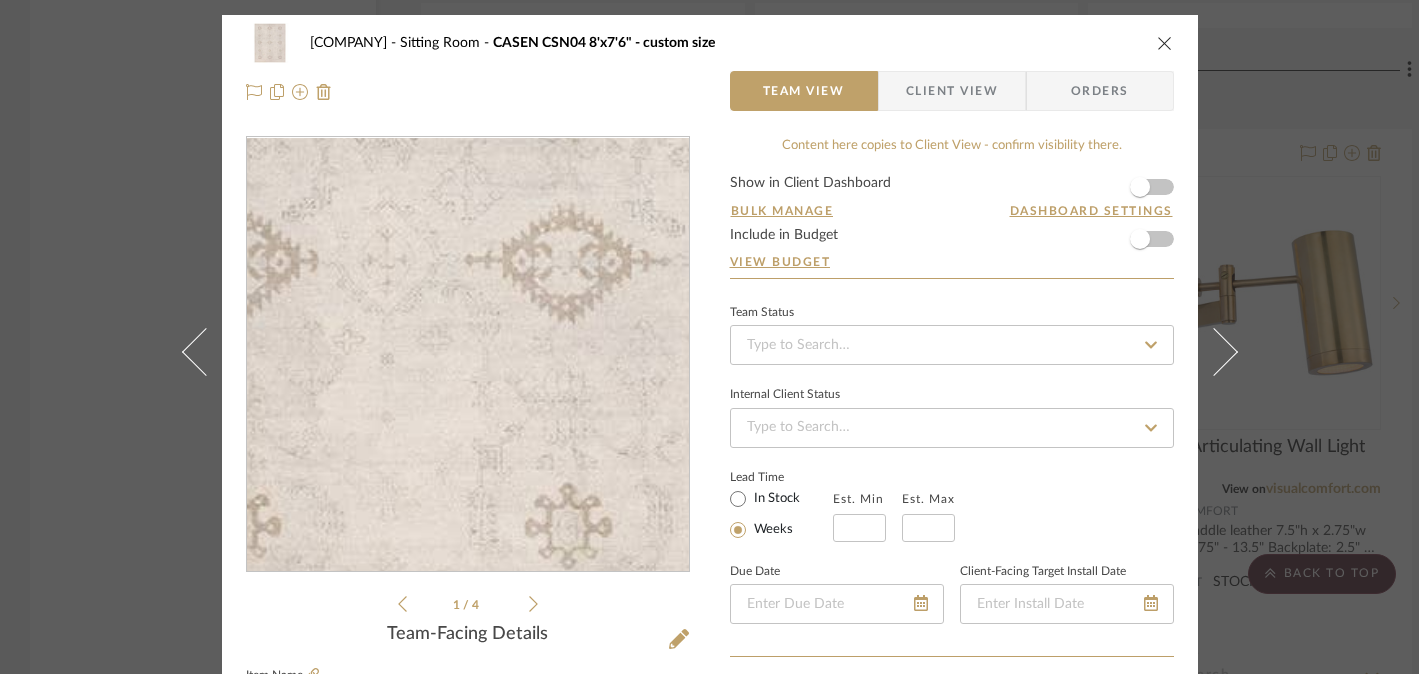click at bounding box center (468, 355) 